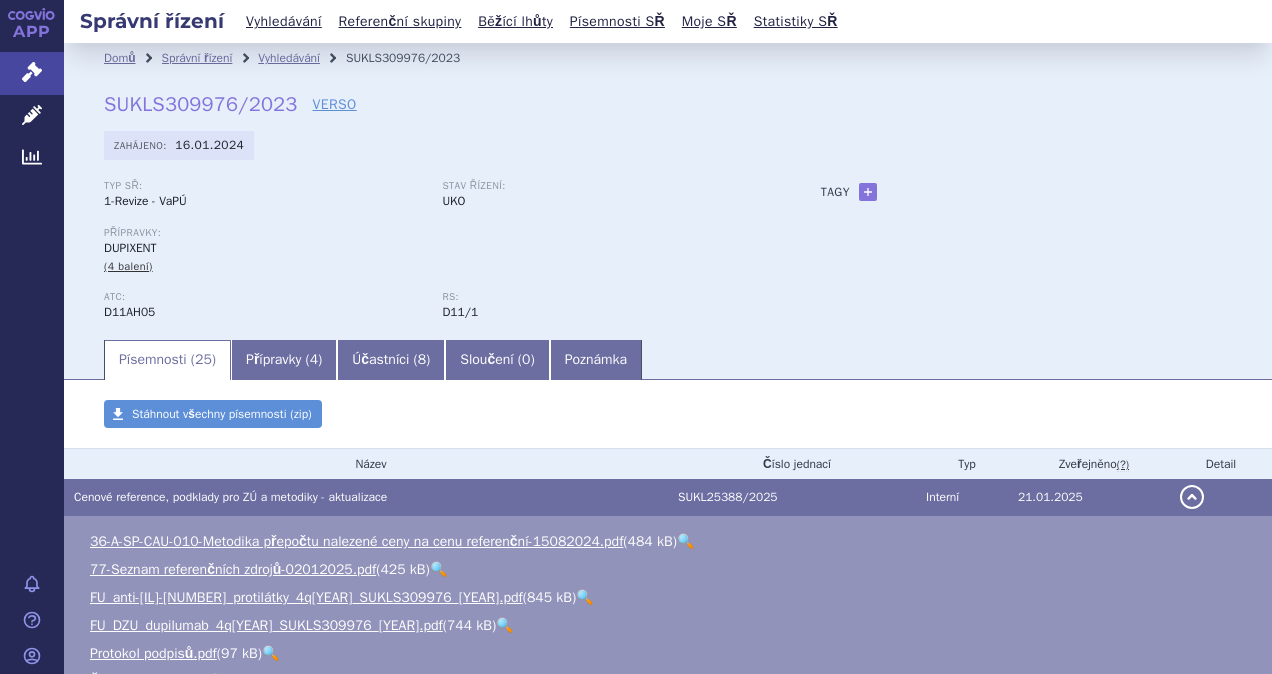 scroll, scrollTop: 0, scrollLeft: 0, axis: both 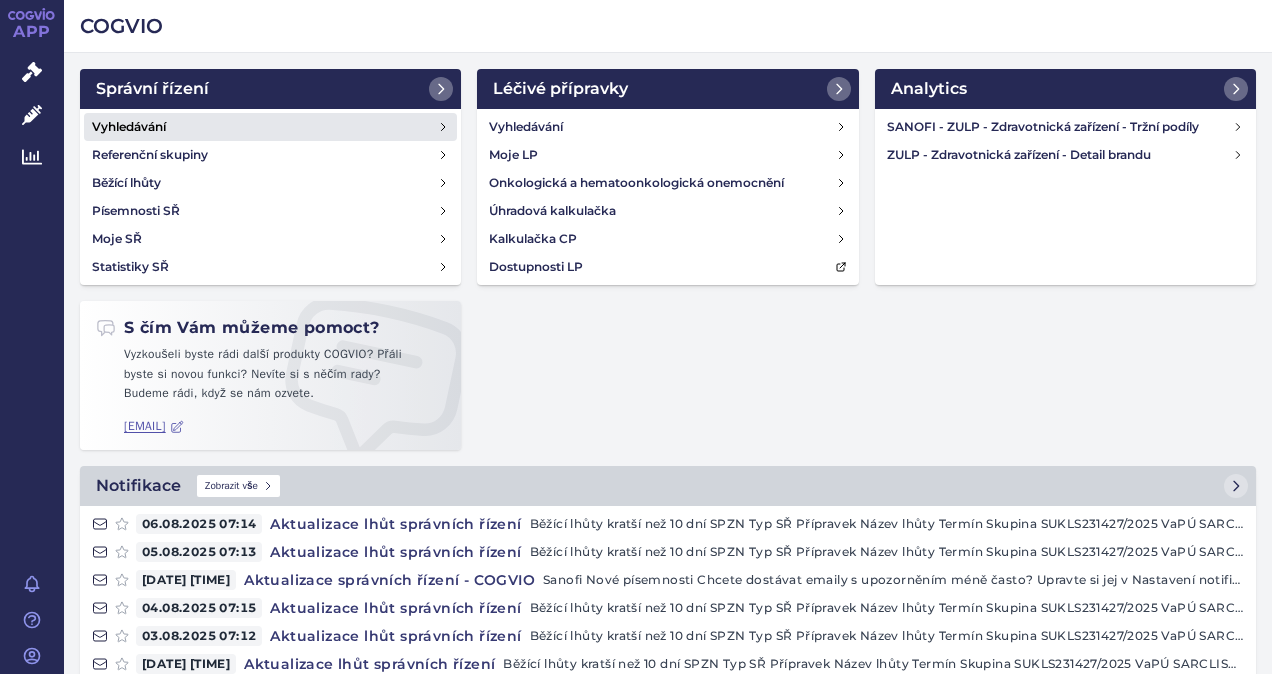 click on "Vyhledávání" at bounding box center [270, 127] 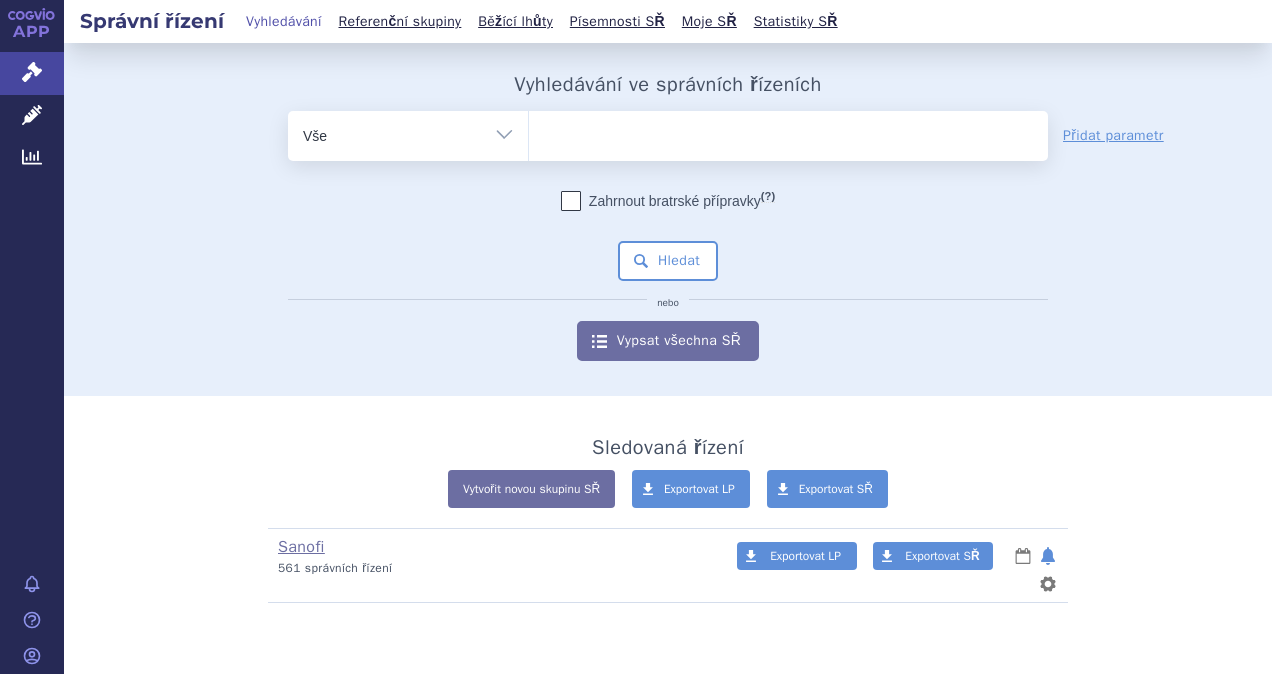 scroll, scrollTop: 0, scrollLeft: 0, axis: both 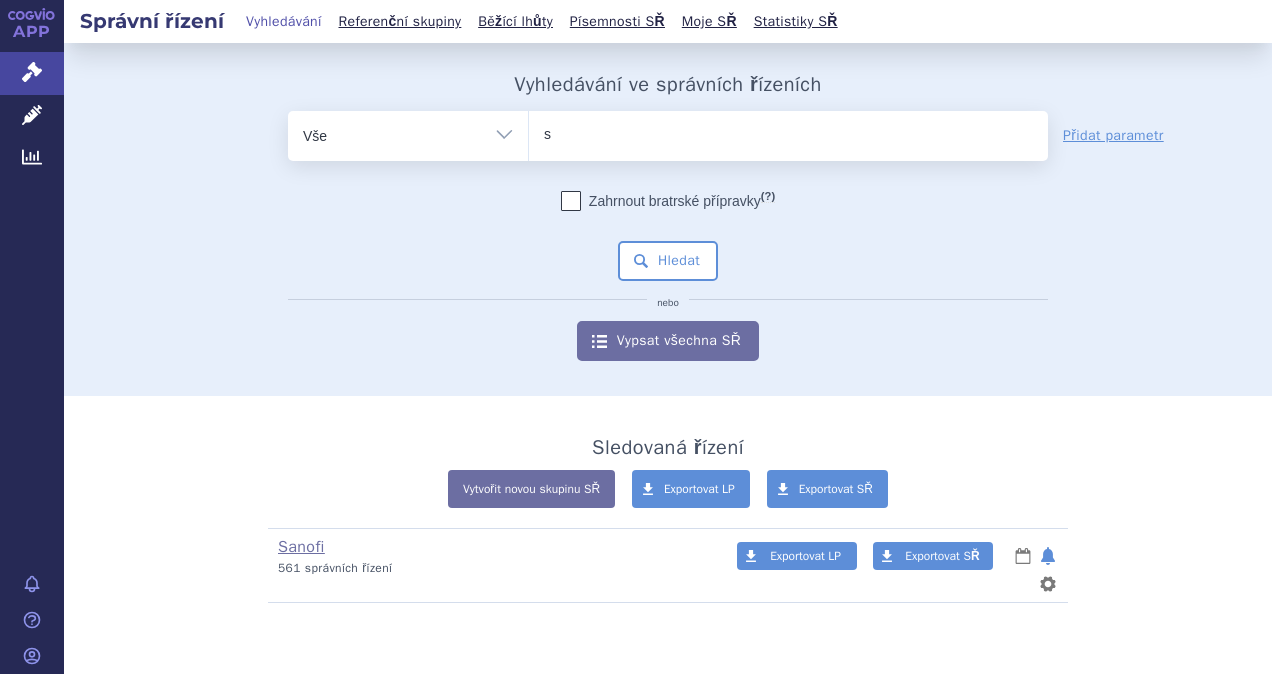 type on "sa" 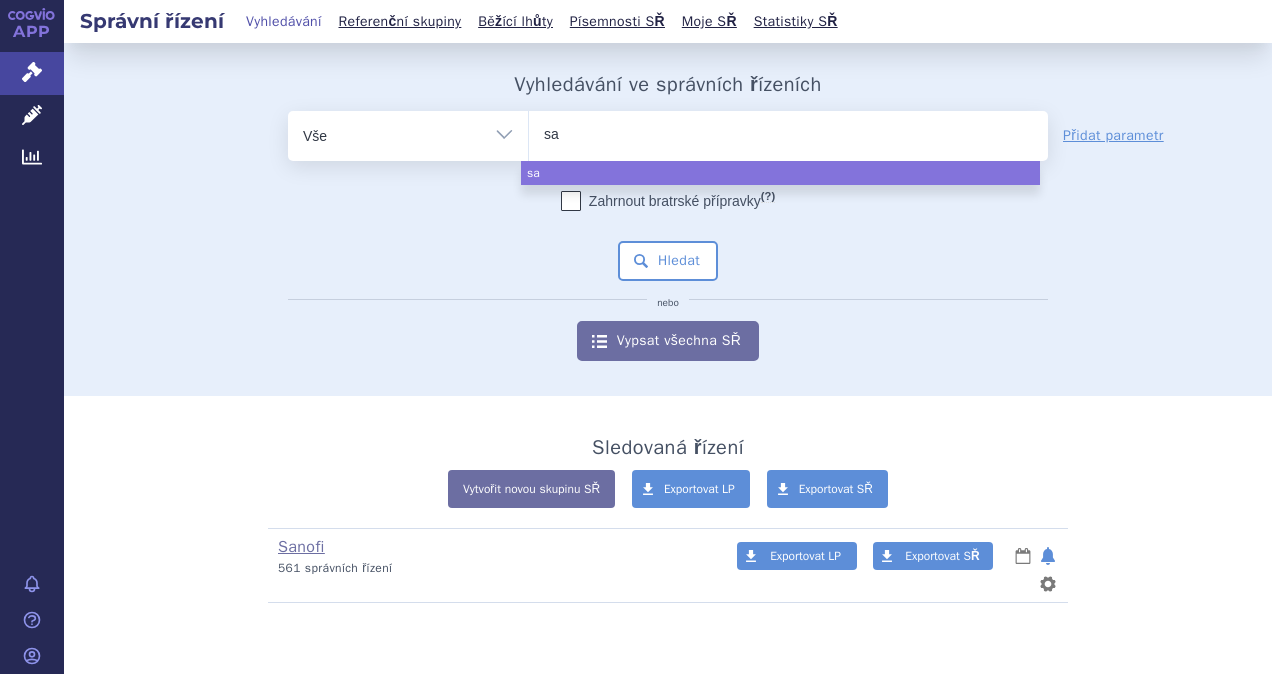 type on "sar" 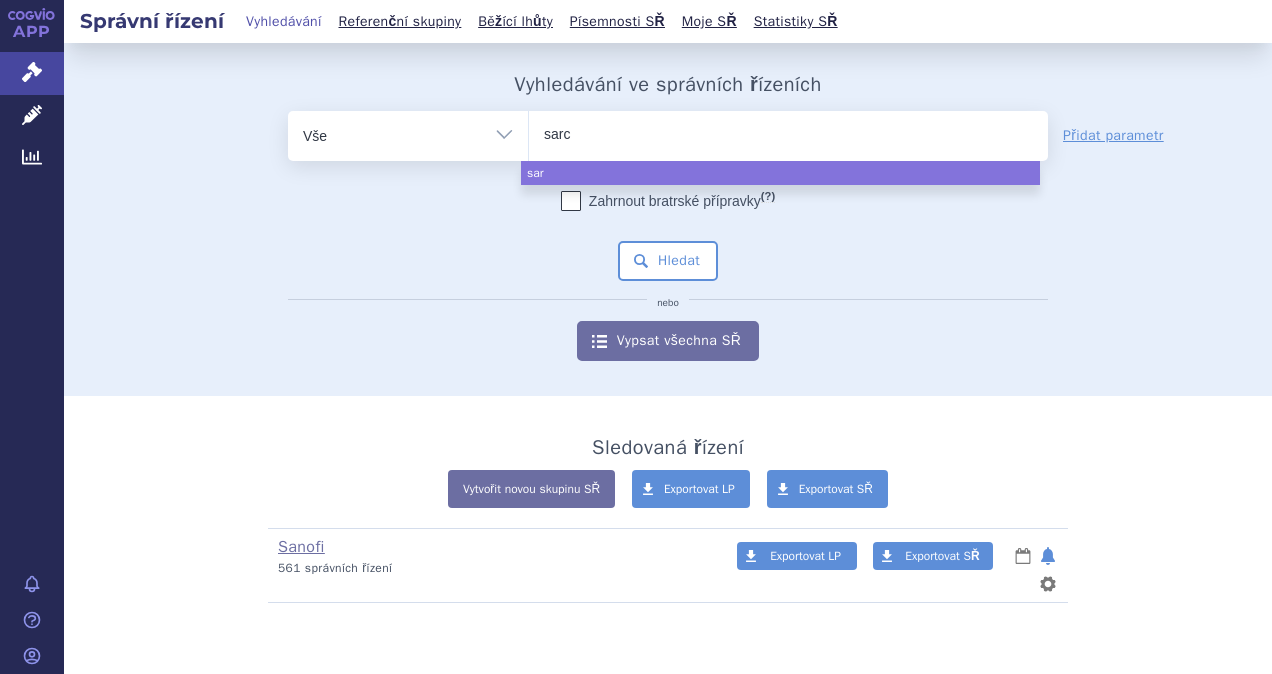 type on "sarcl" 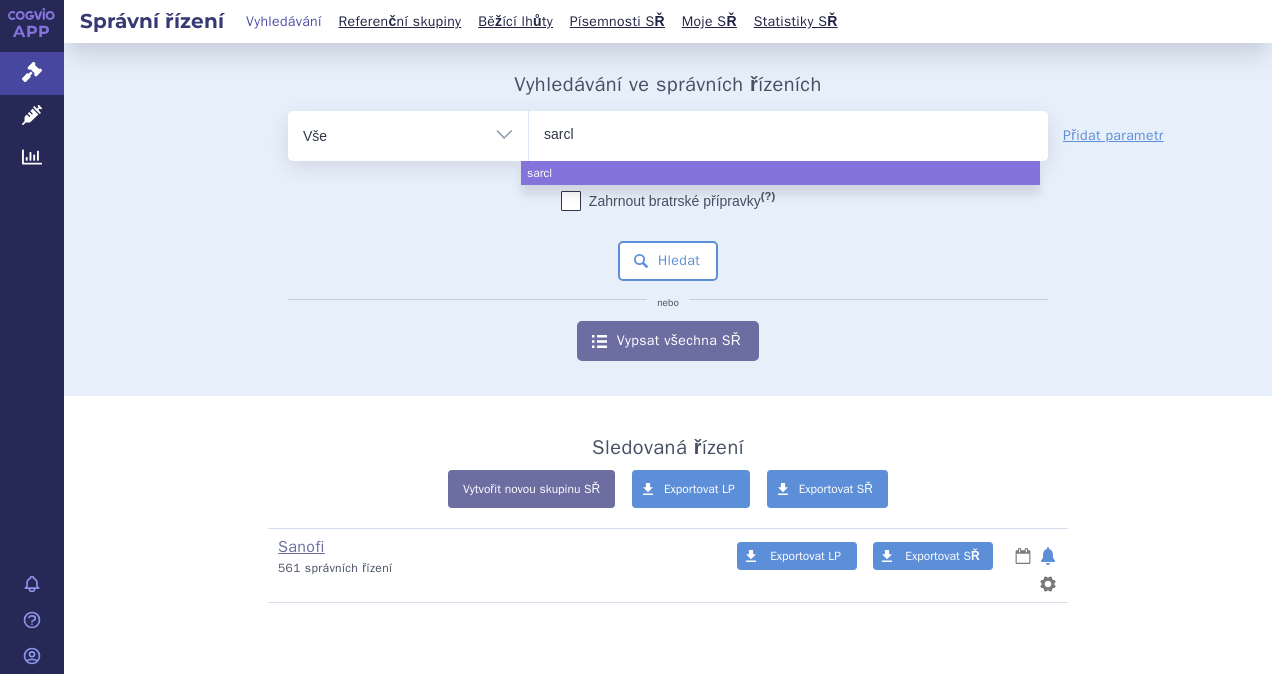 type on "sarcli" 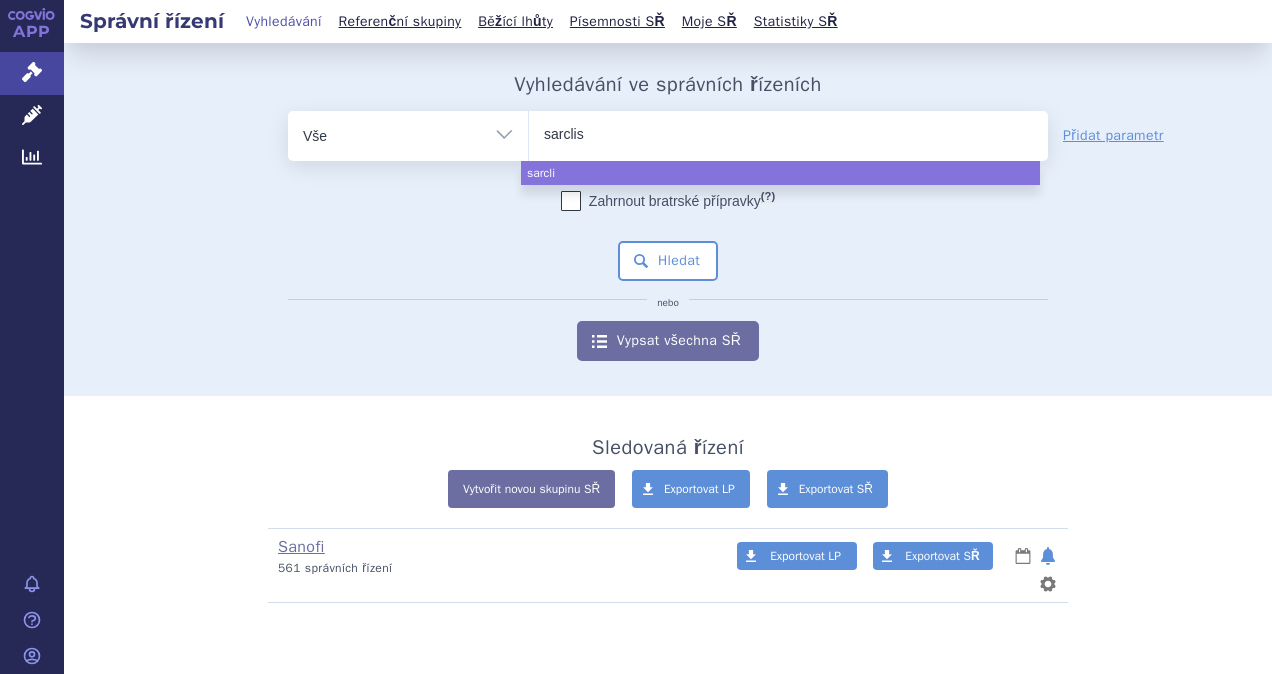 type on "sarclisa" 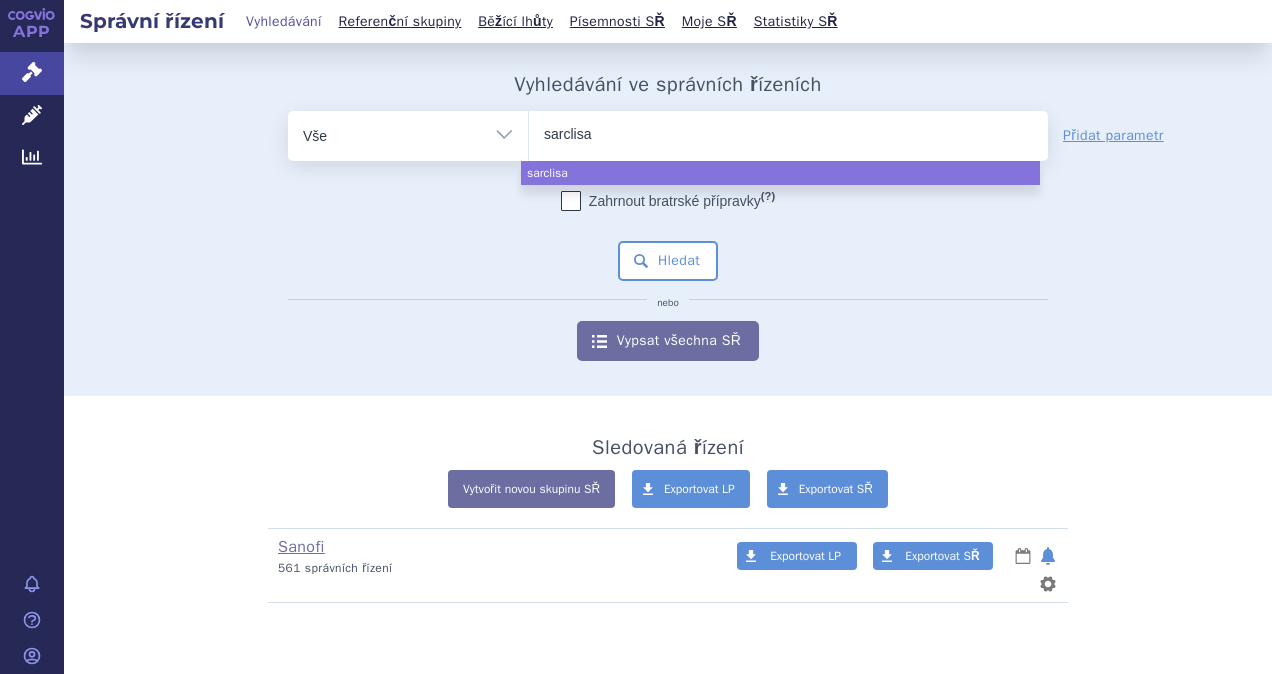 select on "sarclisa" 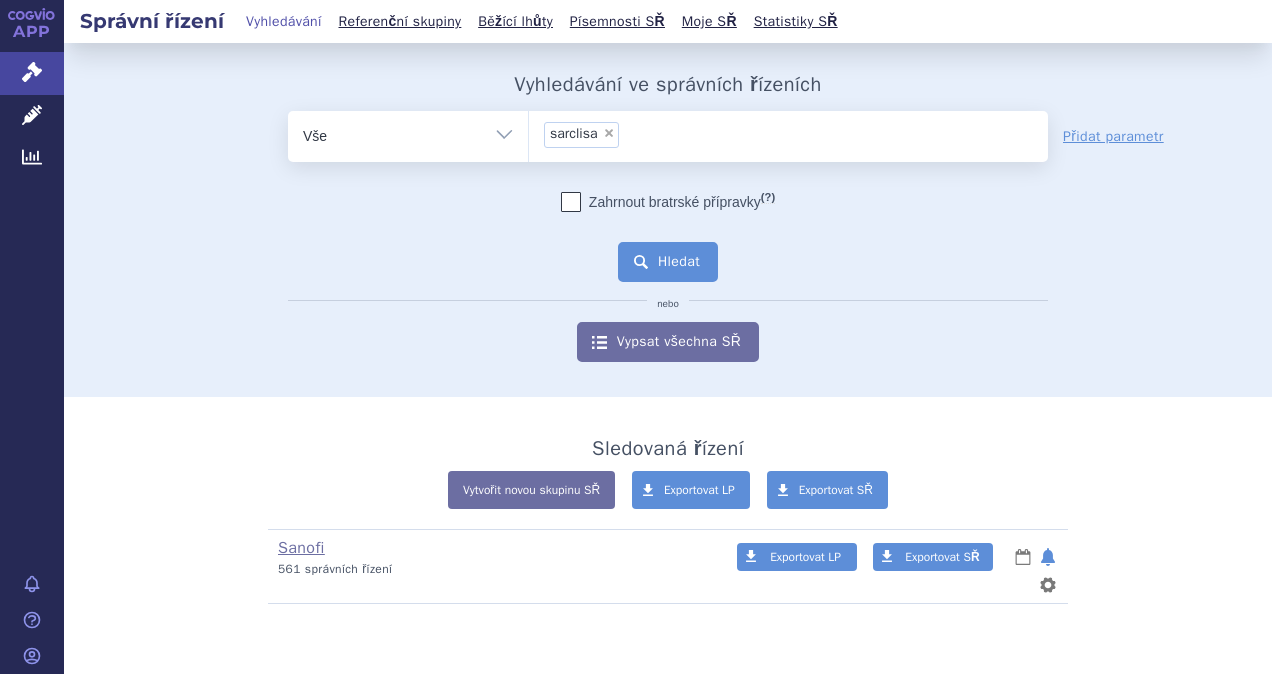 click on "Hledat" at bounding box center (668, 262) 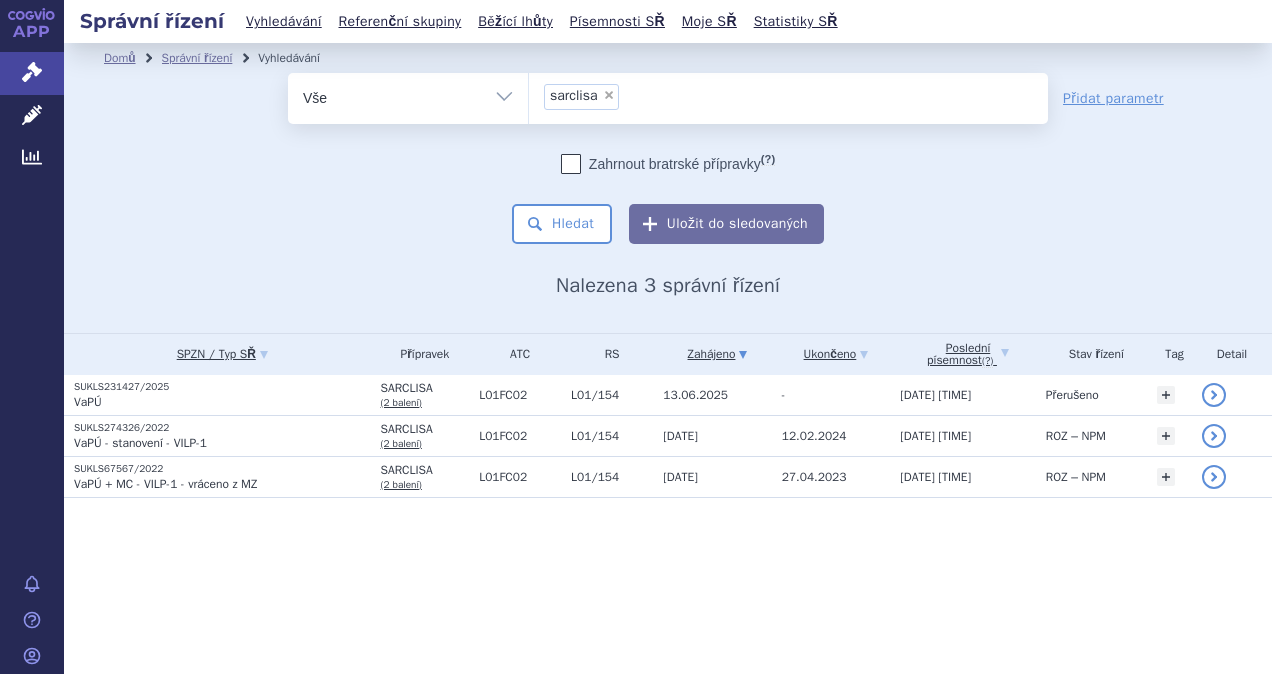 scroll, scrollTop: 0, scrollLeft: 0, axis: both 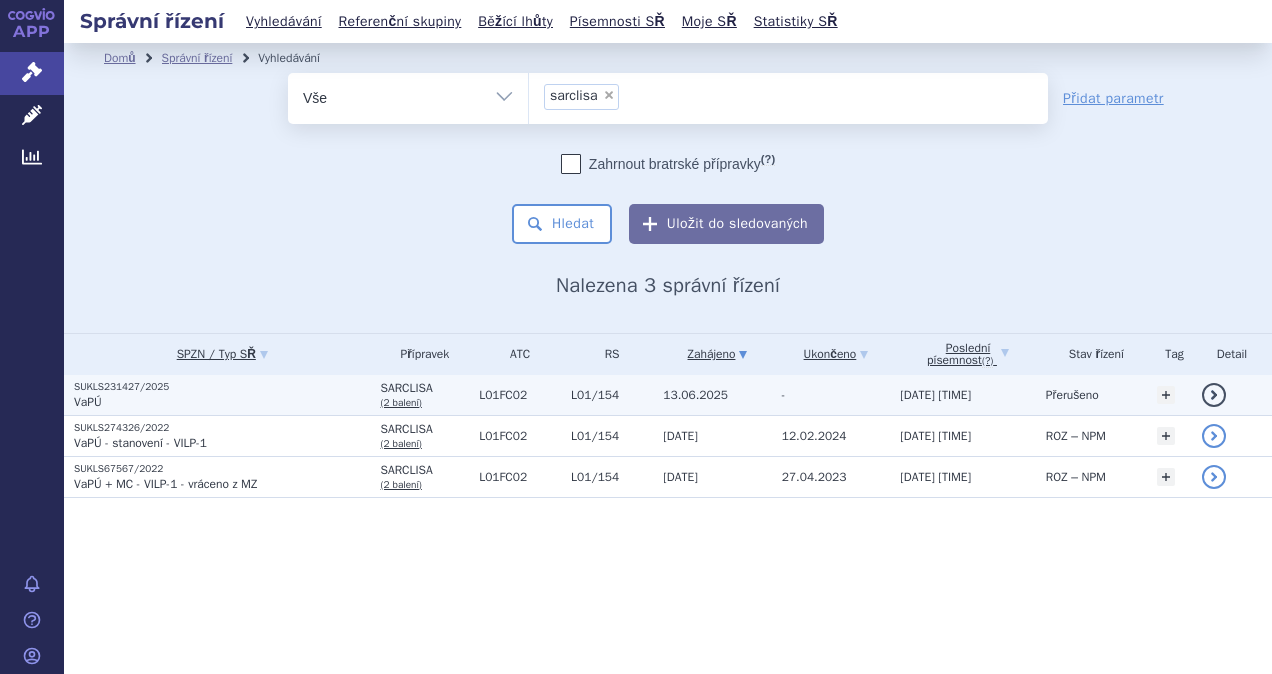 click on "detail" at bounding box center [1214, 395] 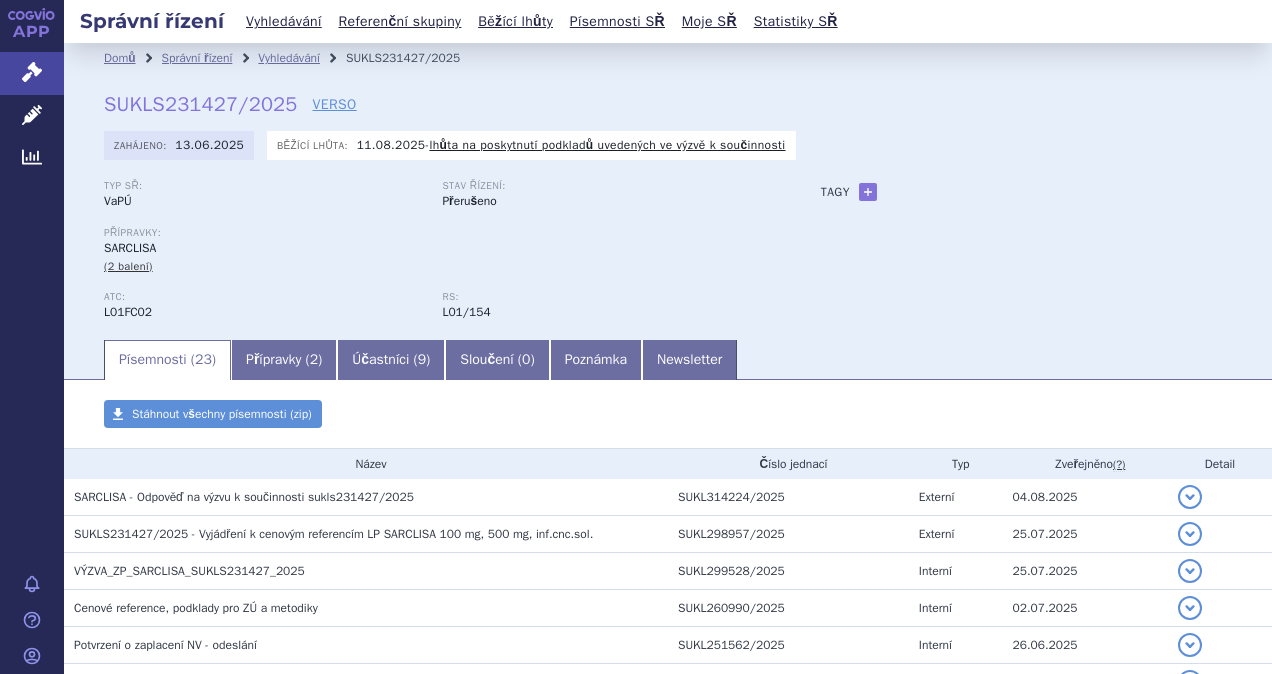 scroll, scrollTop: 0, scrollLeft: 0, axis: both 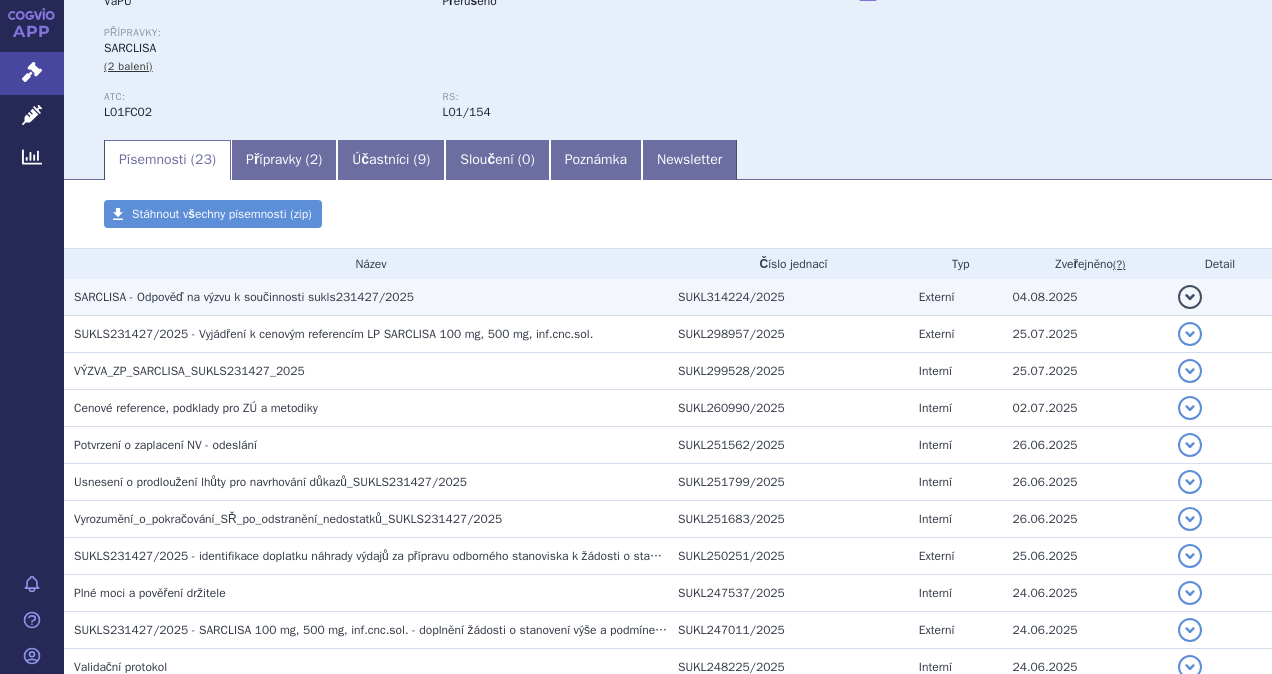click on "detail" at bounding box center [1220, 297] 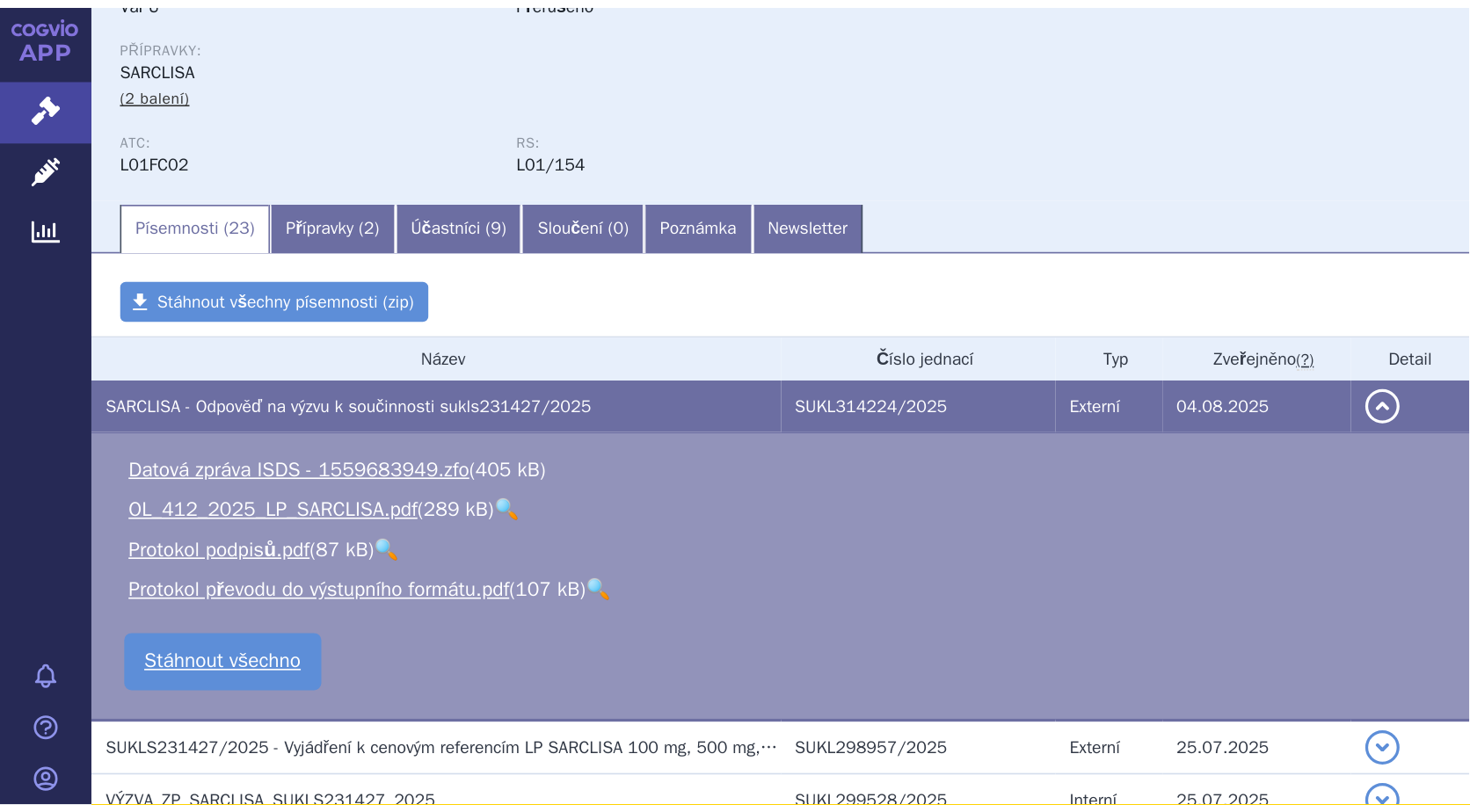 scroll, scrollTop: 176, scrollLeft: 0, axis: vertical 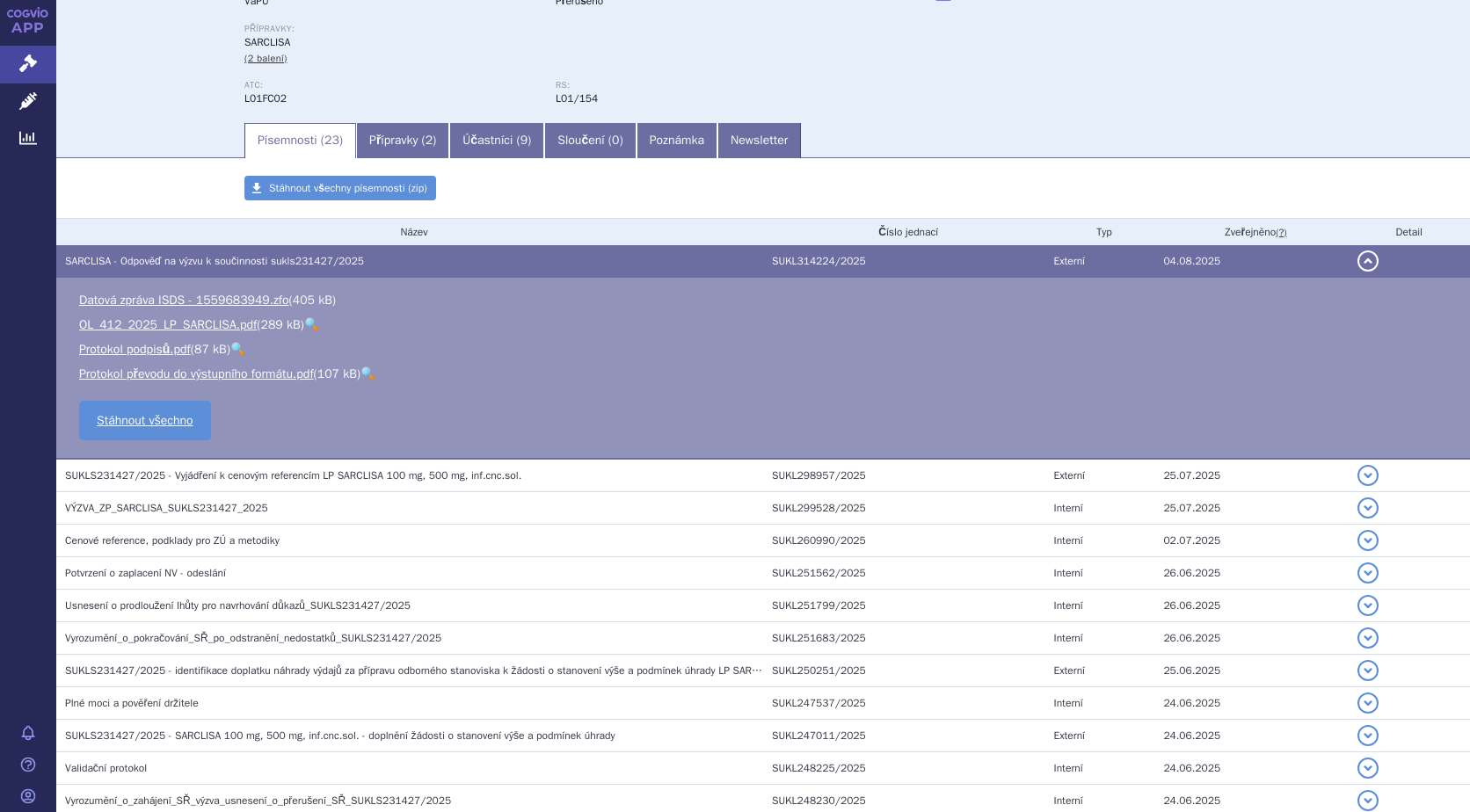 click on "🔍" at bounding box center (311, 324) 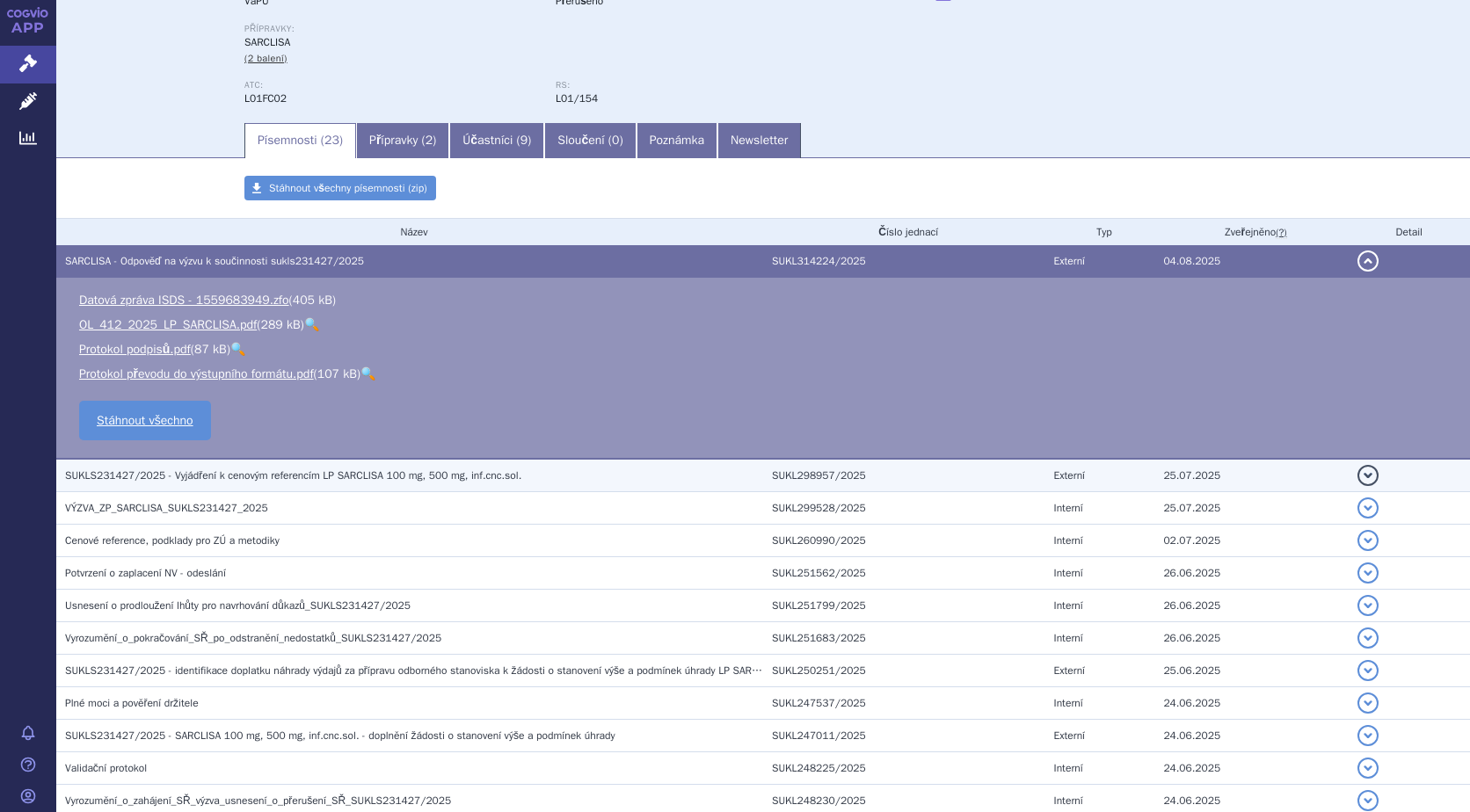 click on "detail" at bounding box center [1368, 475] 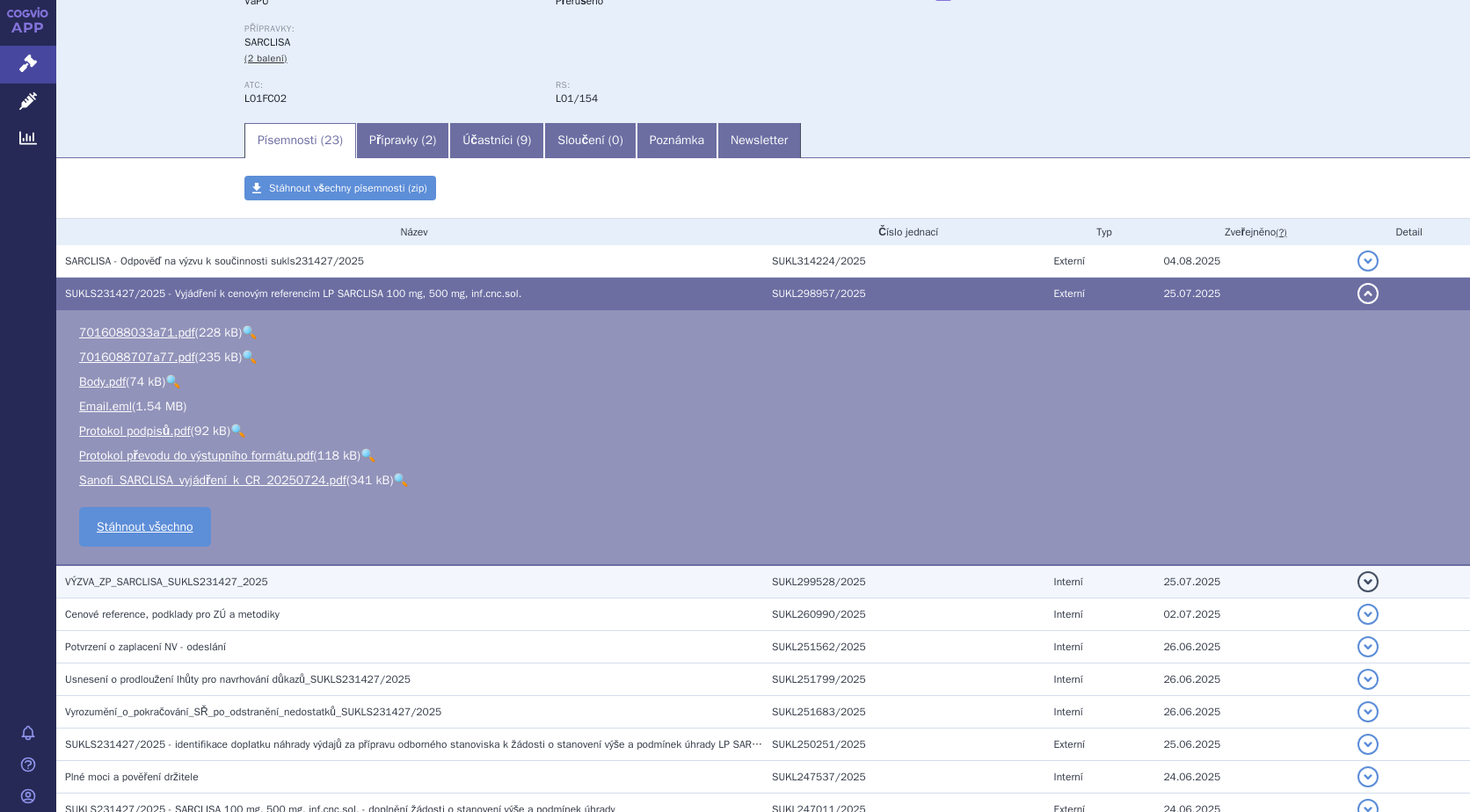 click on "detail" at bounding box center (1368, 582) 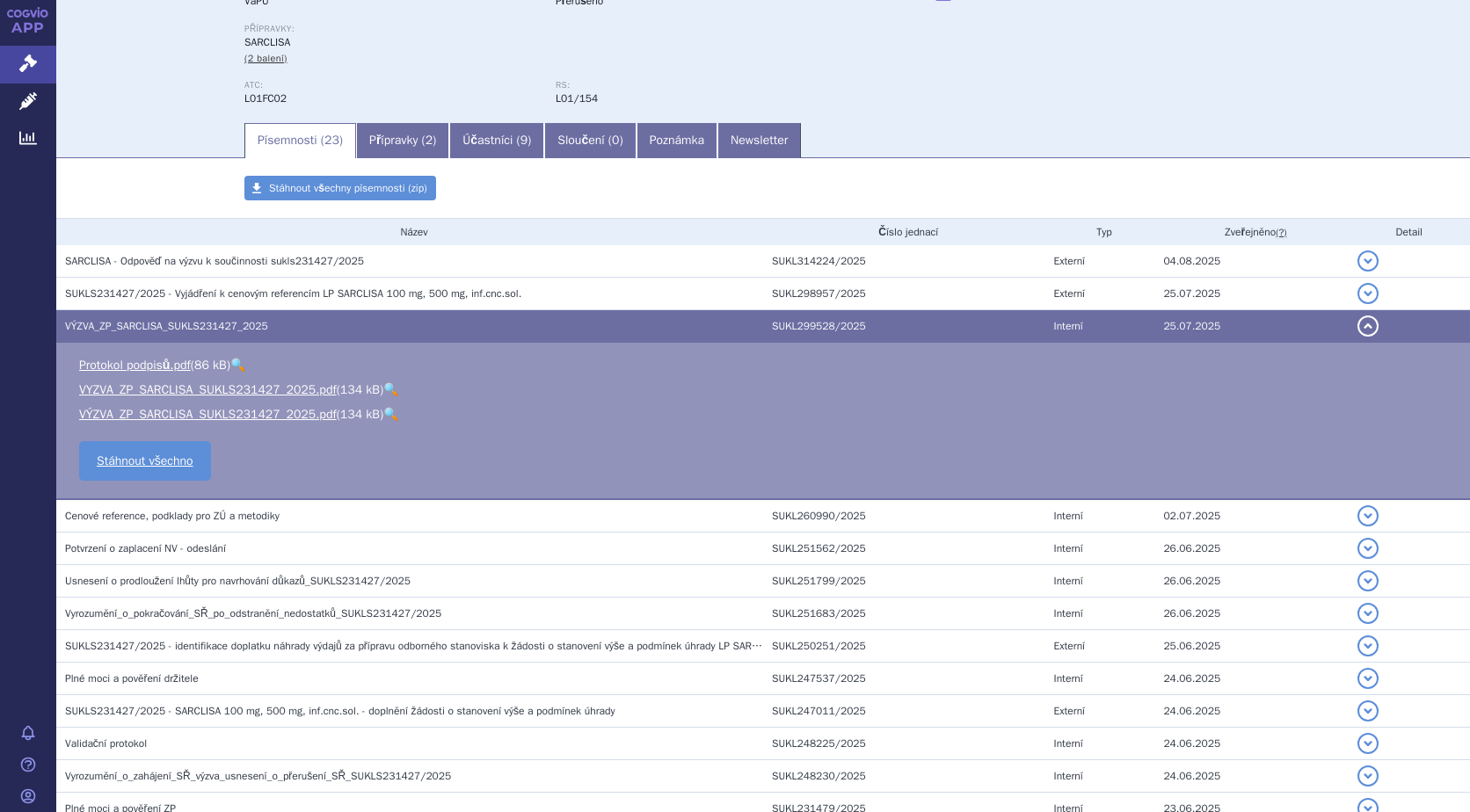 click on "🔍" at bounding box center [390, 389] 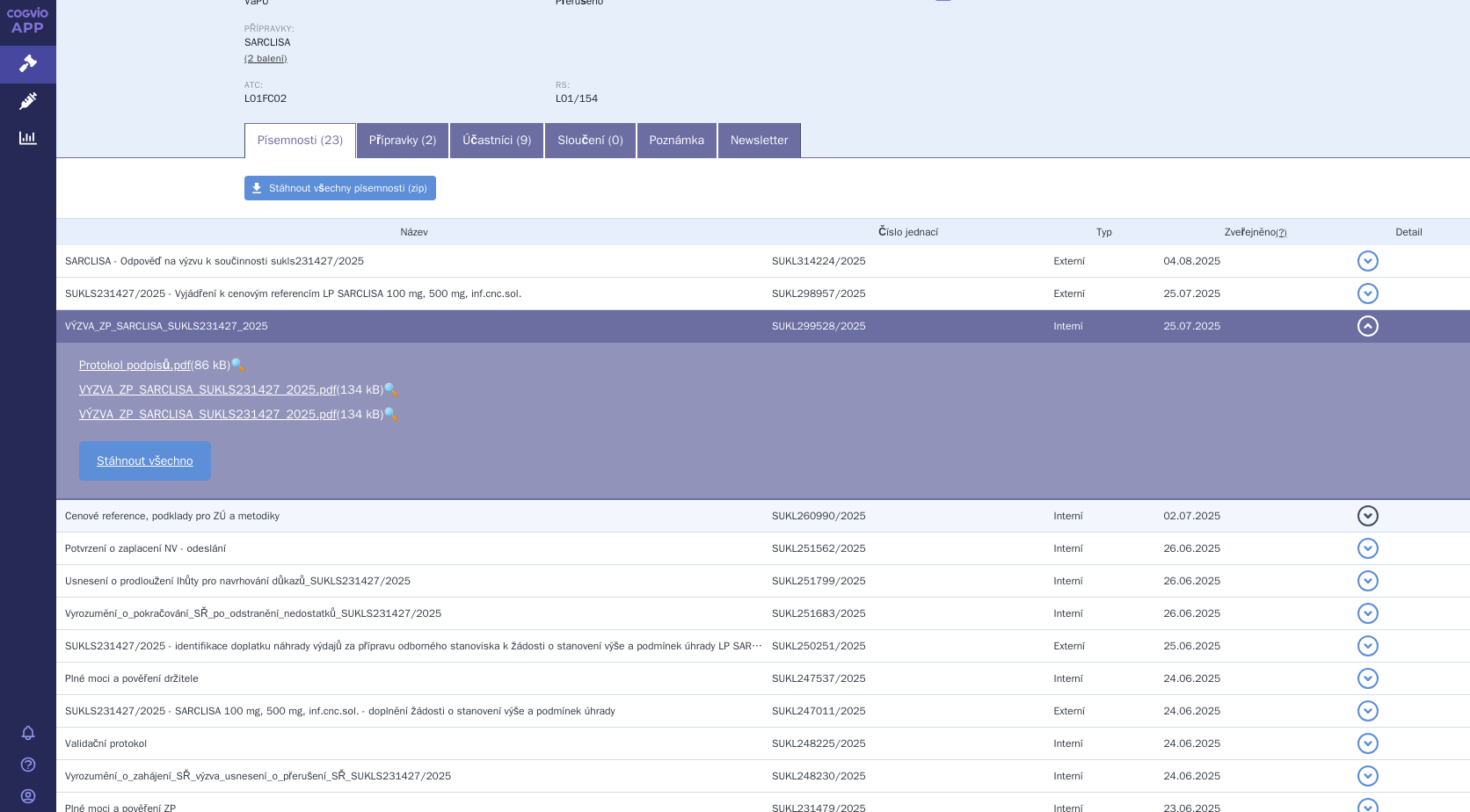 click on "detail" at bounding box center [1368, 516] 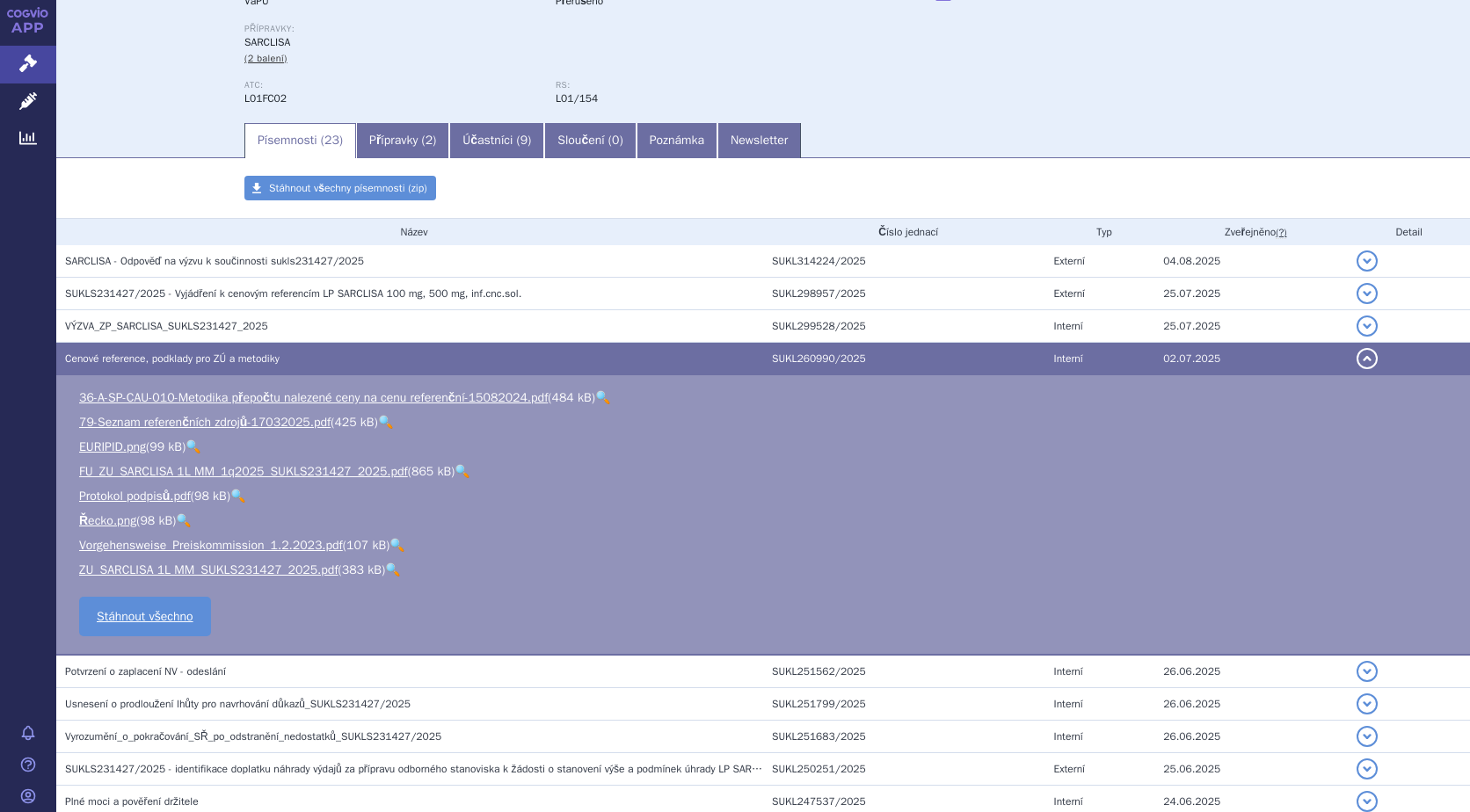 click on "🔍" at bounding box center [462, 471] 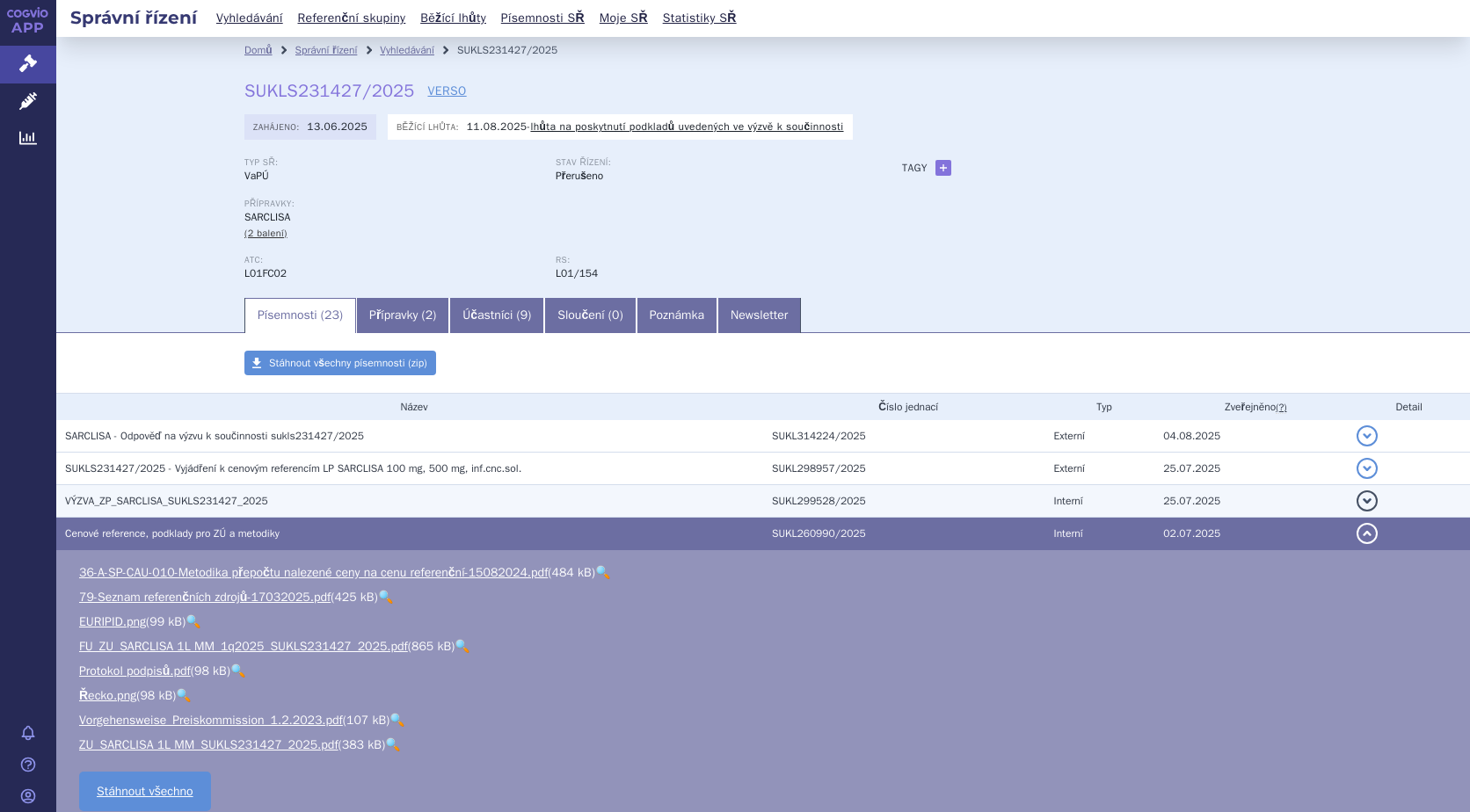 scroll, scrollTop: 0, scrollLeft: 0, axis: both 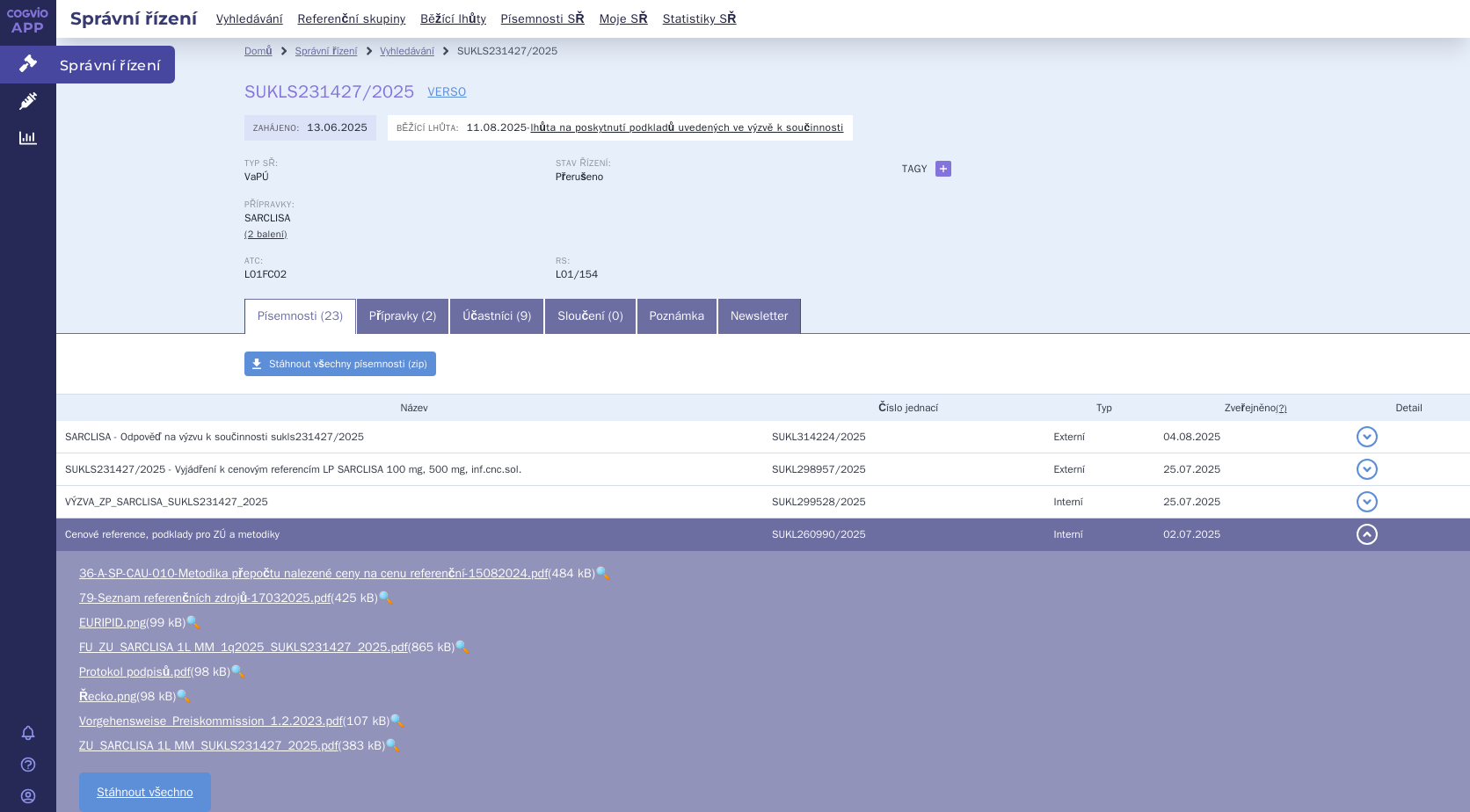 click on "Správní řízení" at bounding box center [115, 64] 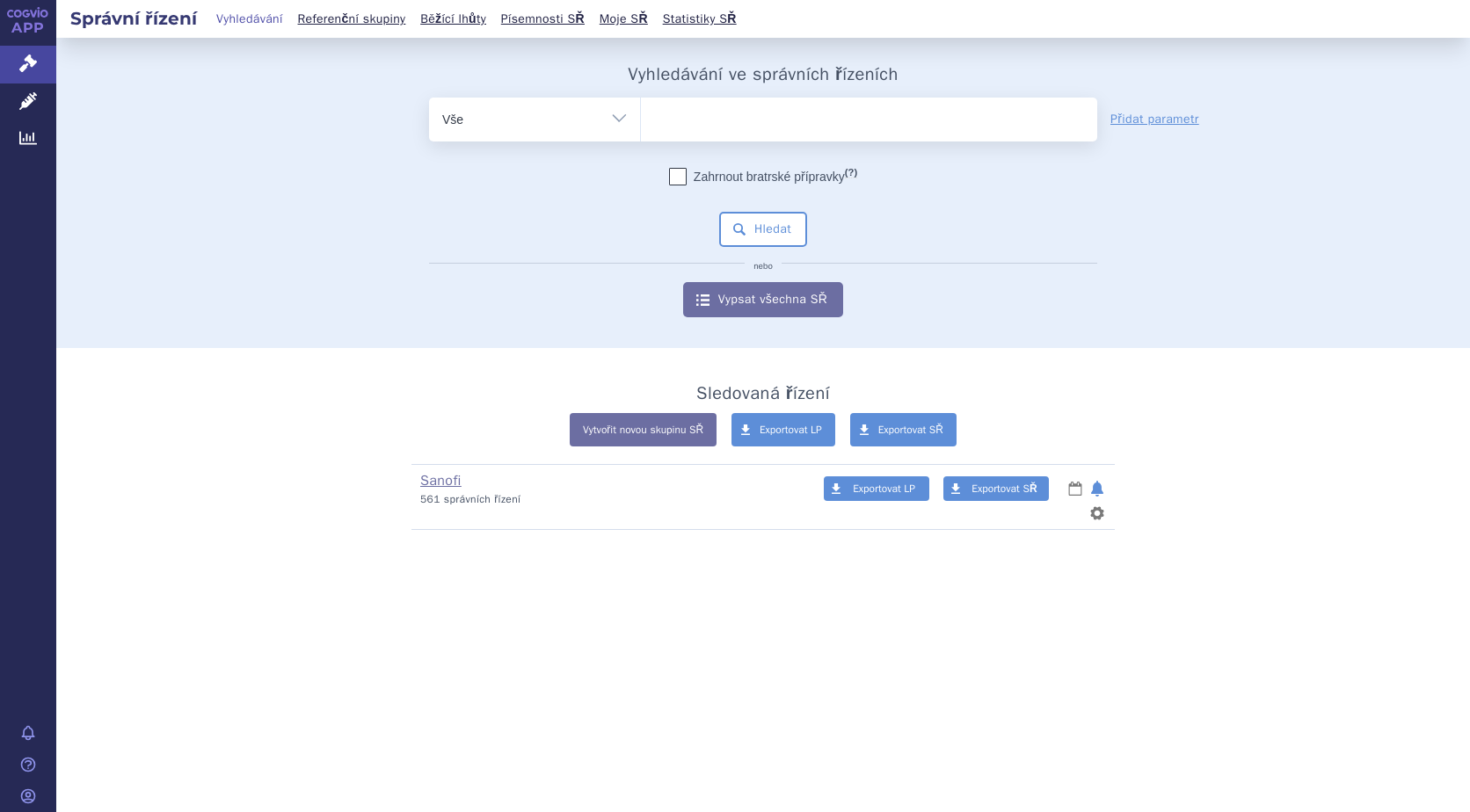 scroll, scrollTop: 0, scrollLeft: 0, axis: both 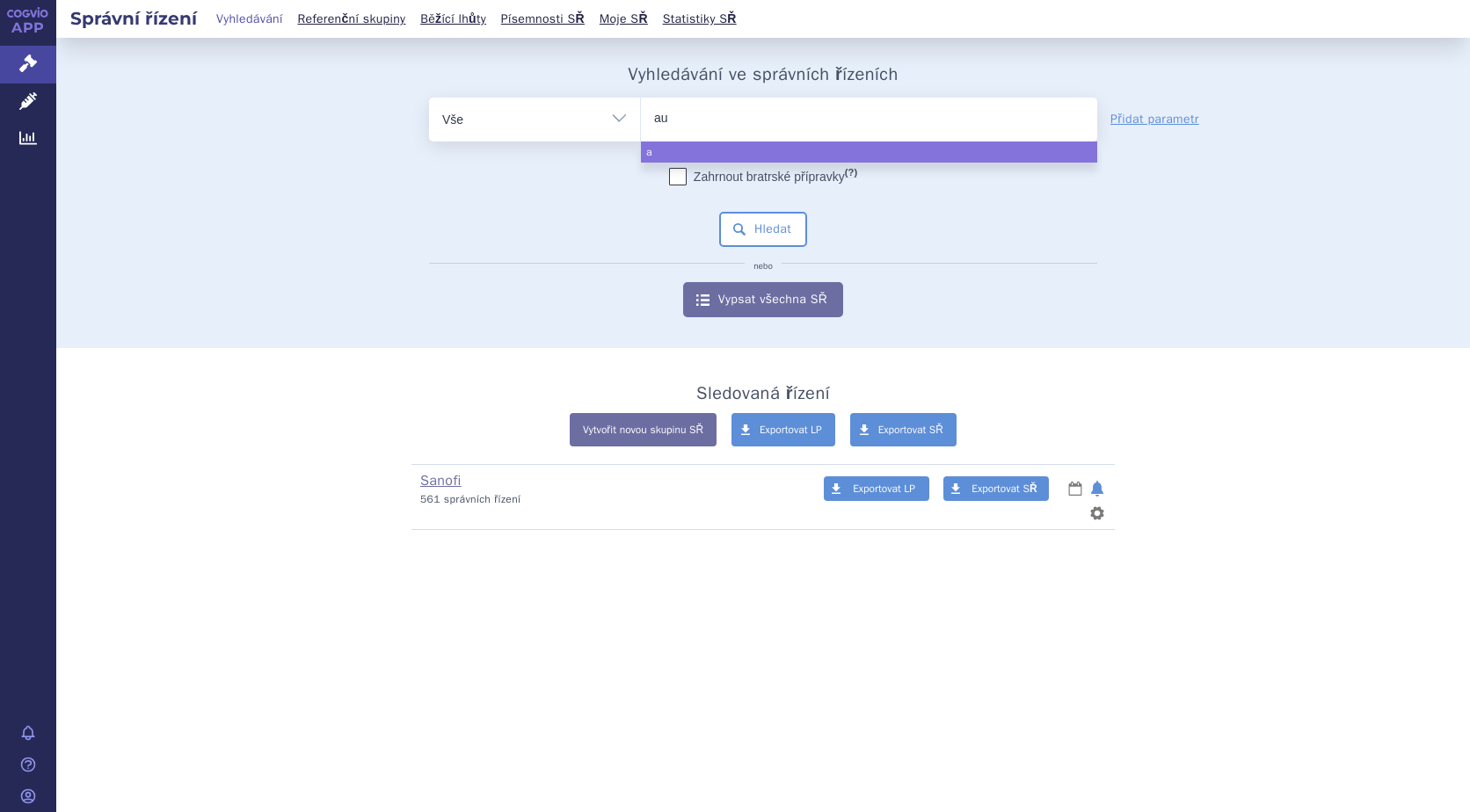 type on "aub" 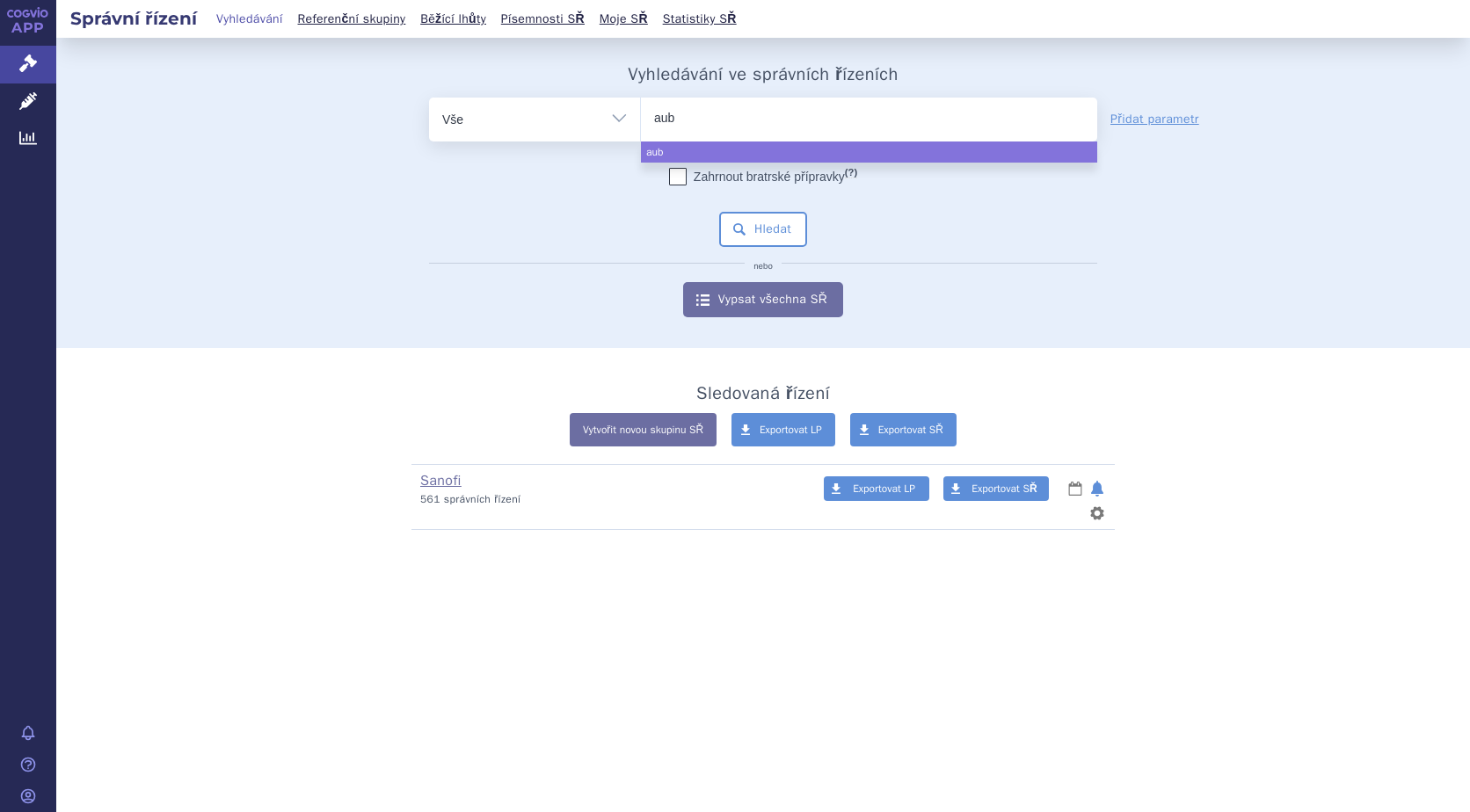 type on "auba" 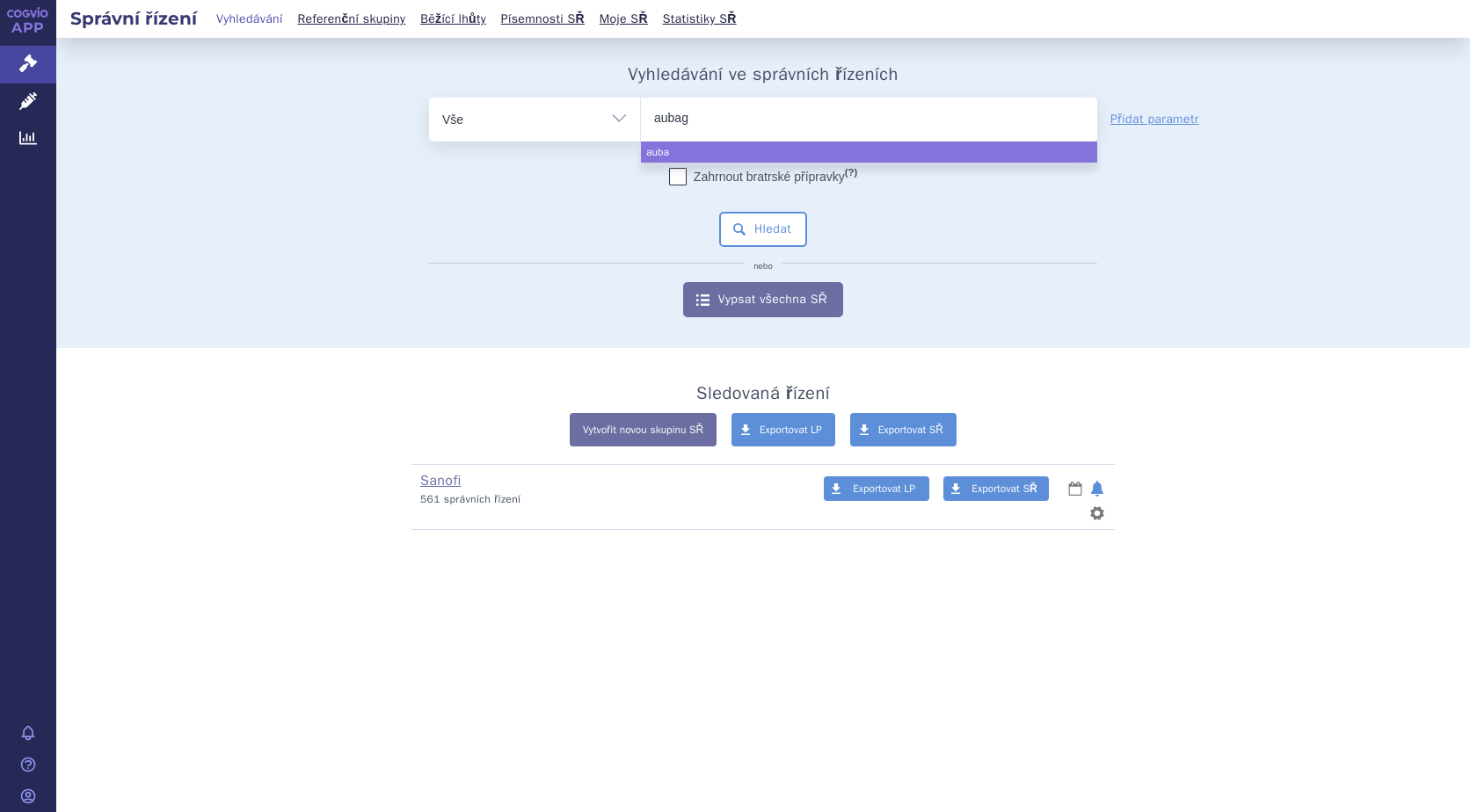 type on "aubagi" 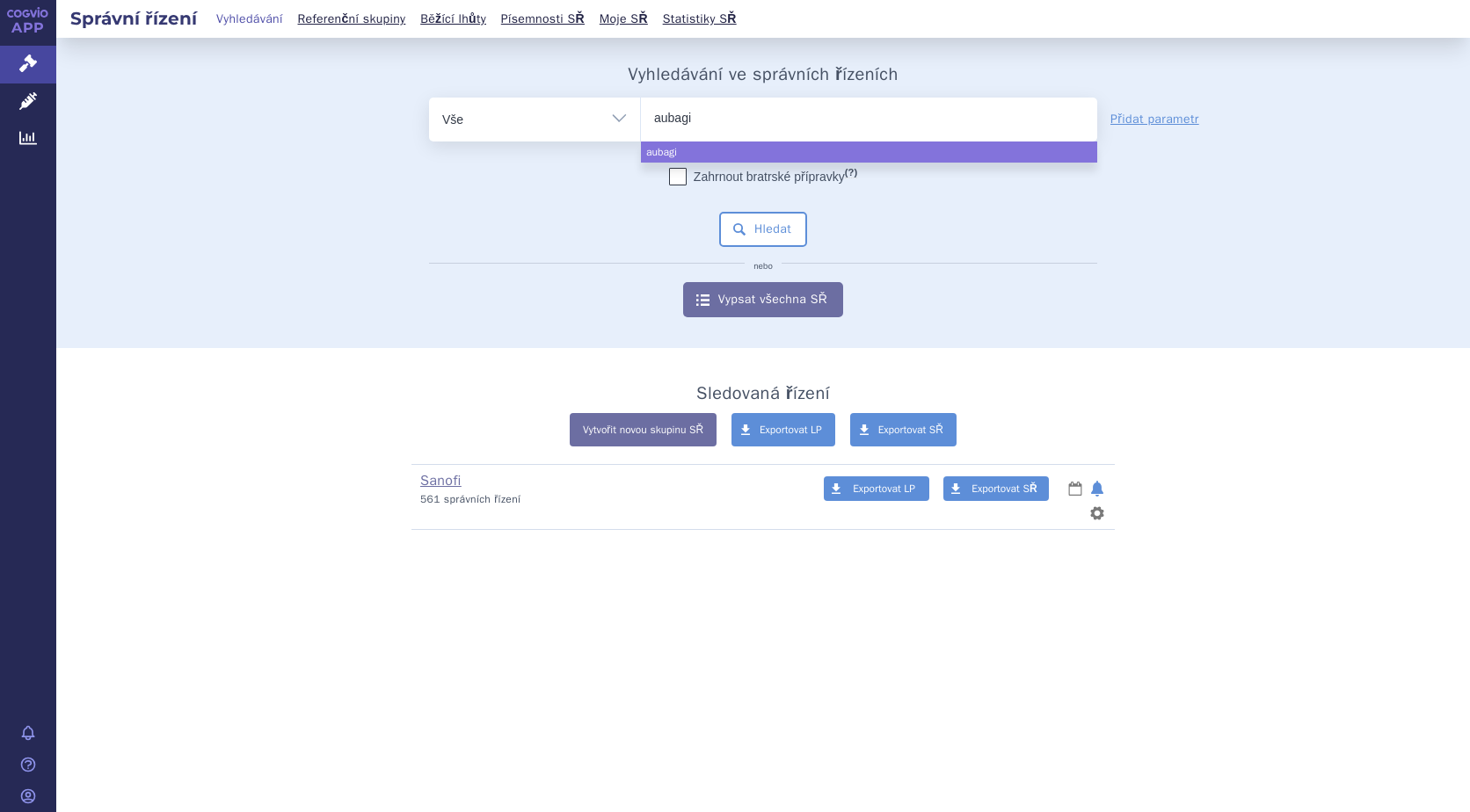 type on "aubagio" 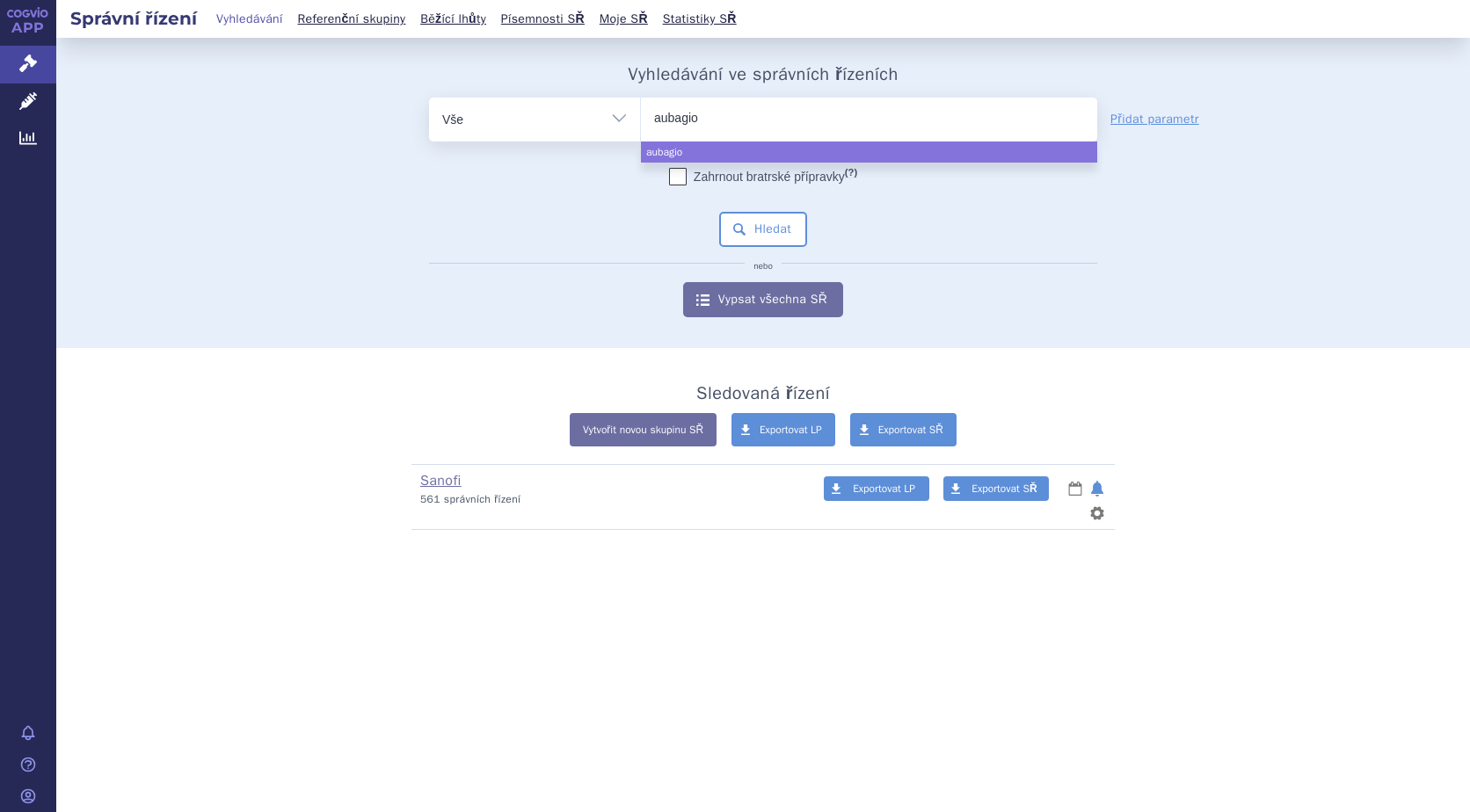 select on "aubagio" 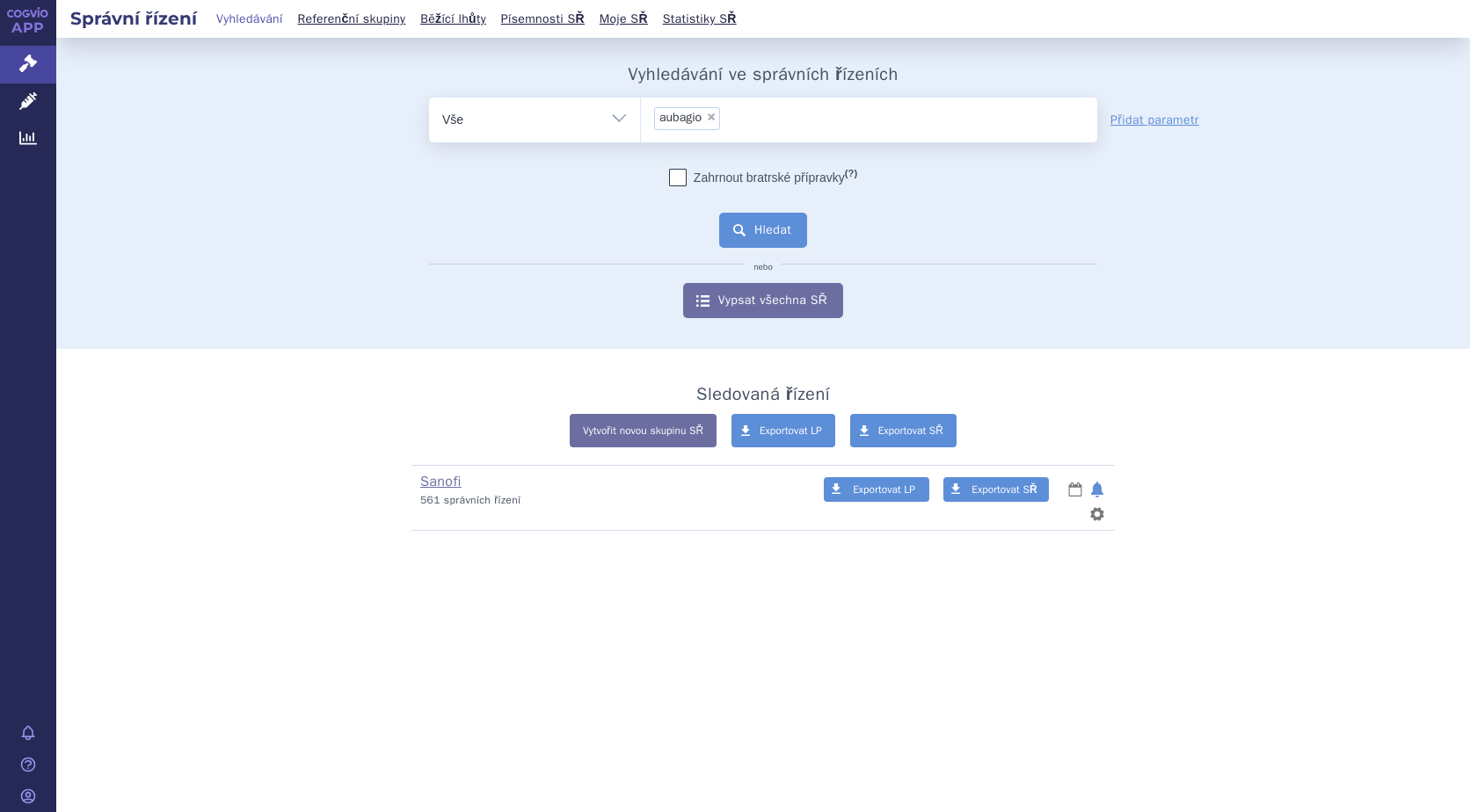 click on "Hledat" at bounding box center (763, 230) 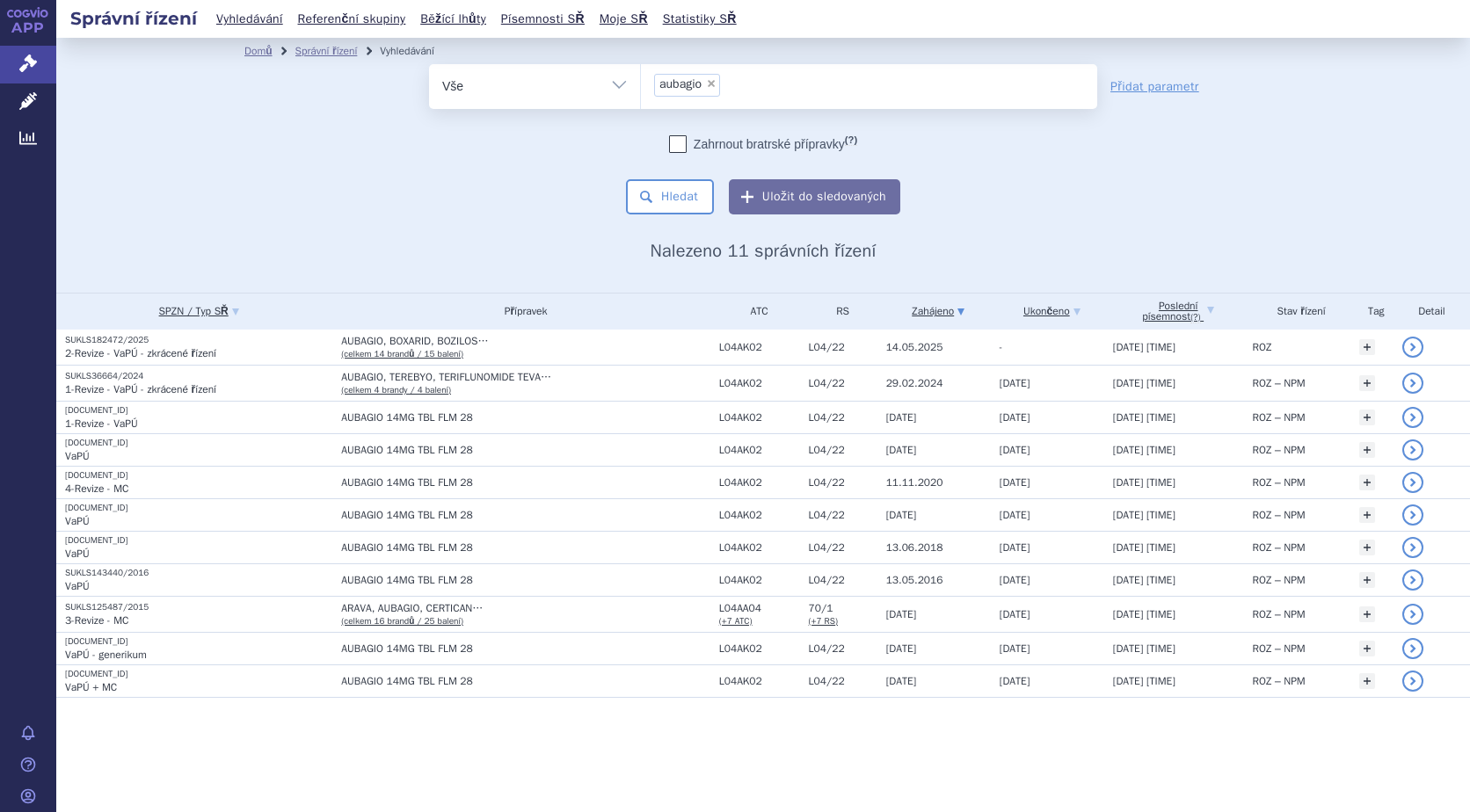 scroll, scrollTop: 0, scrollLeft: 0, axis: both 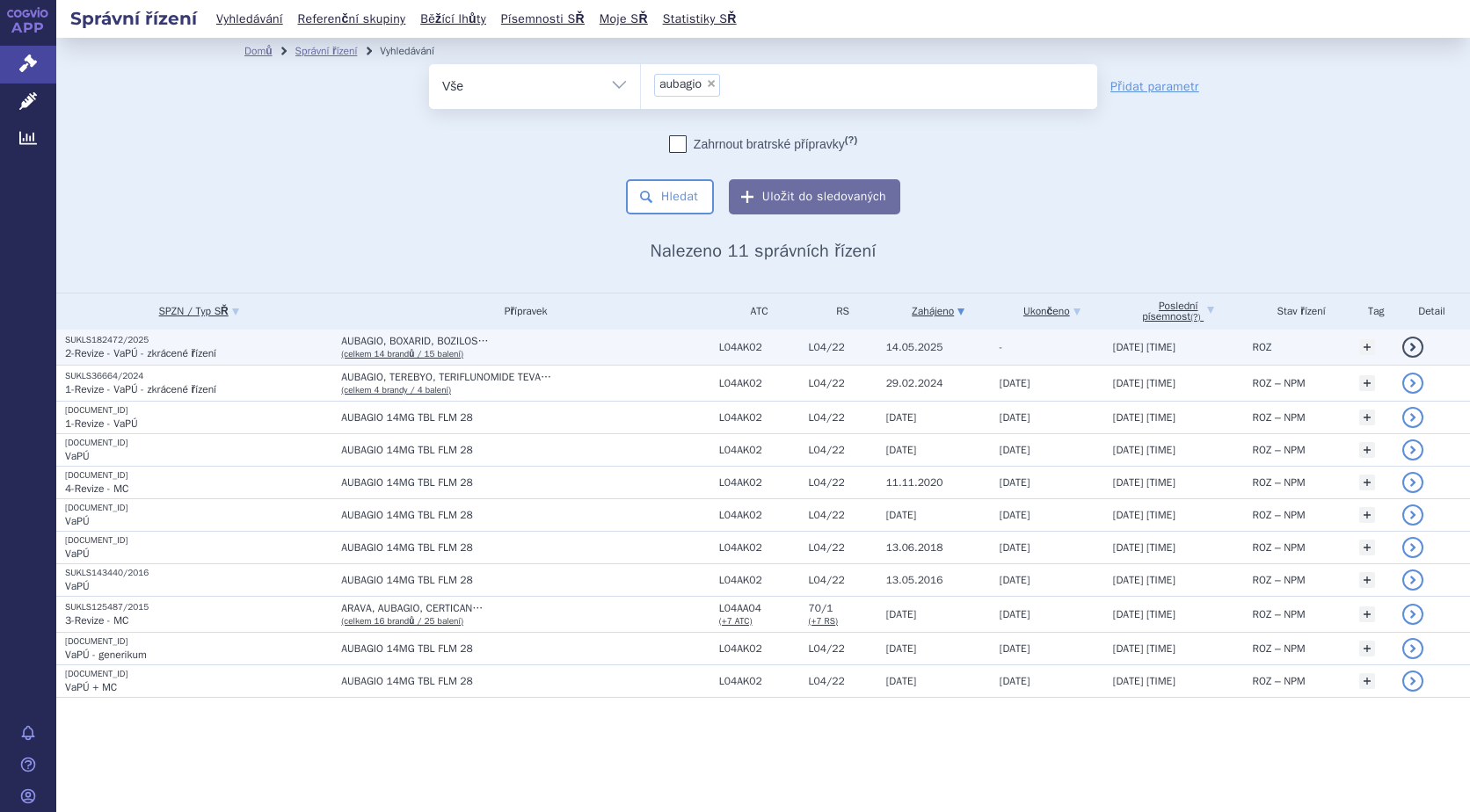 click on "detail" at bounding box center [1413, 347] 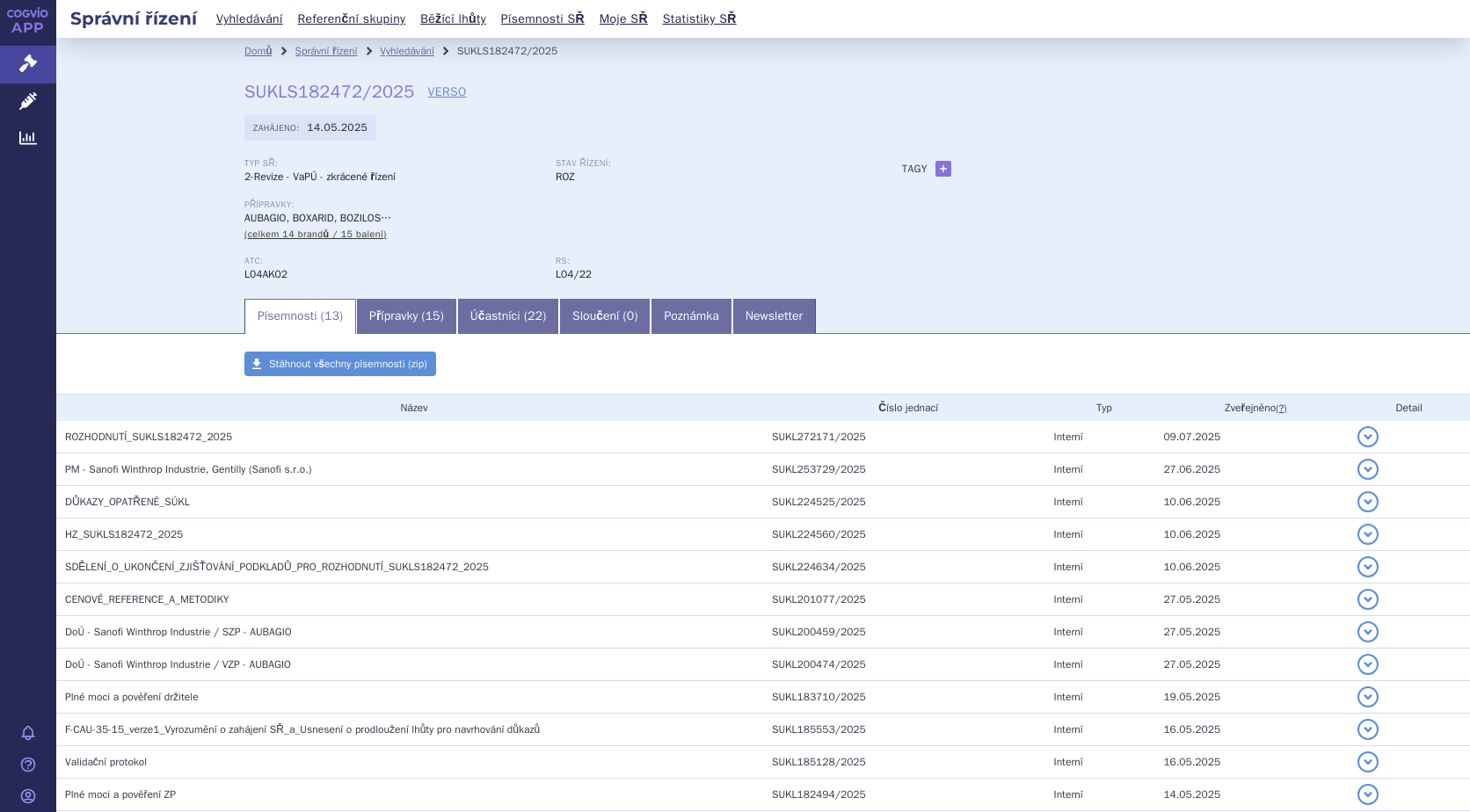 scroll, scrollTop: 0, scrollLeft: 0, axis: both 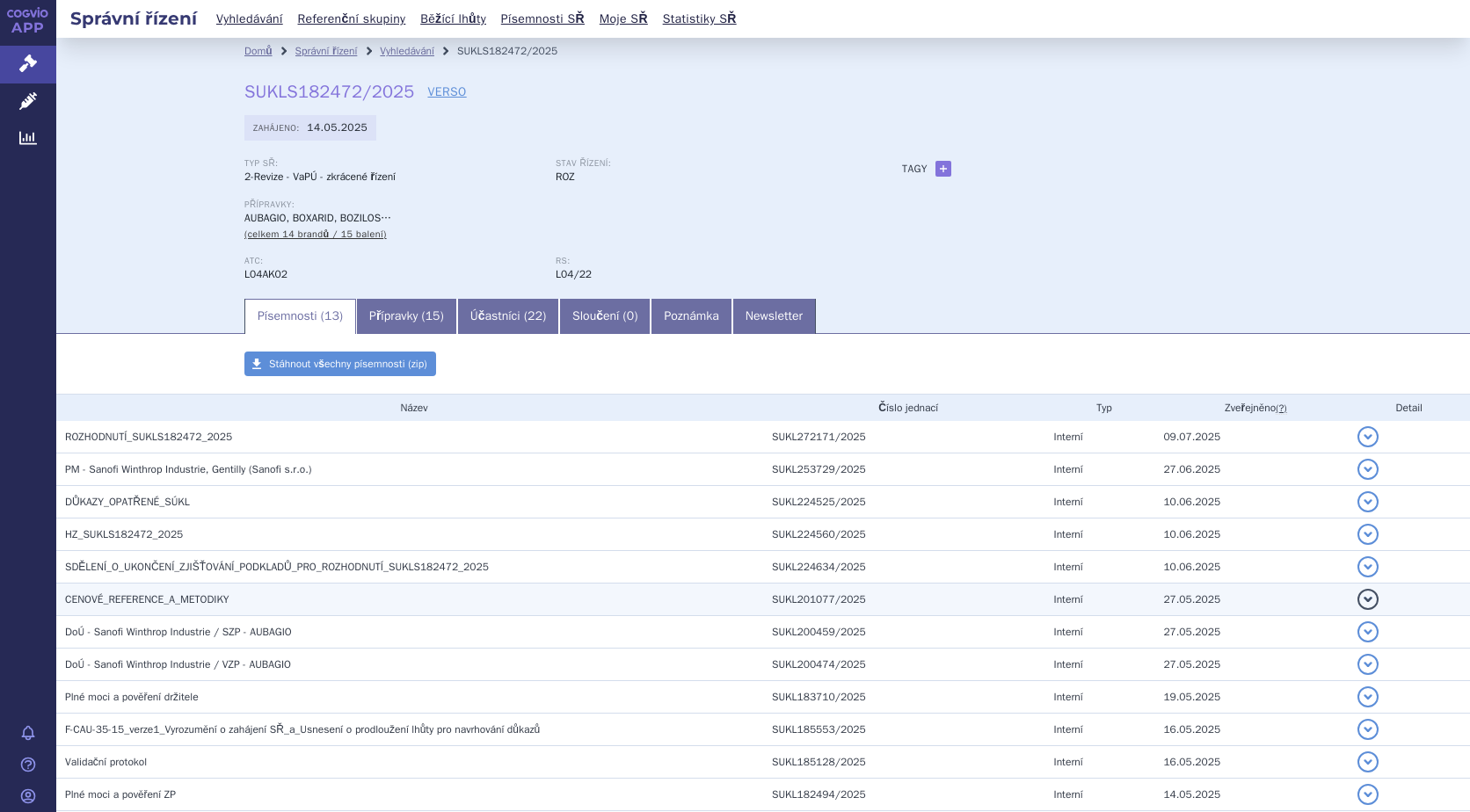 click on "detail" at bounding box center (1368, 599) 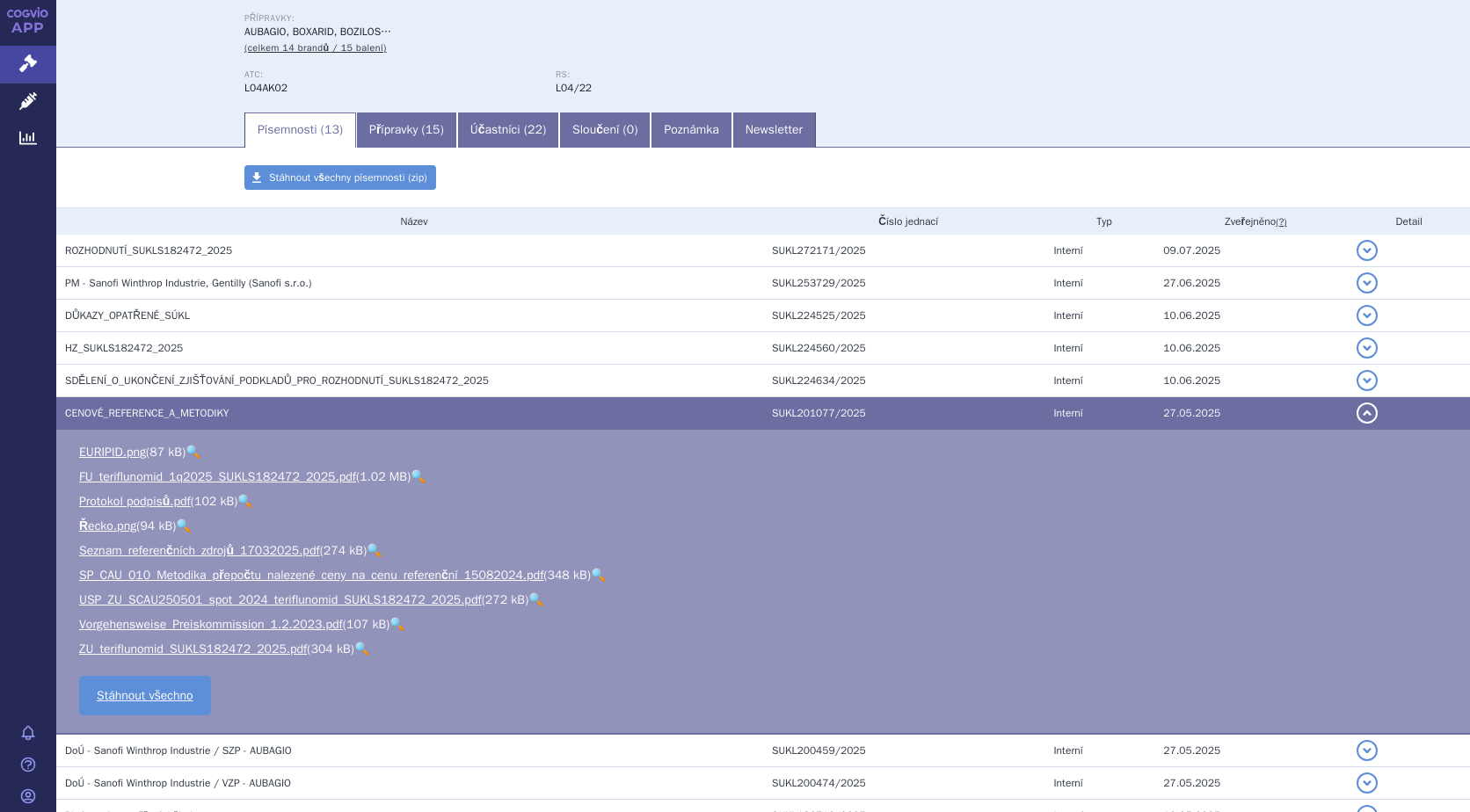 scroll, scrollTop: 264, scrollLeft: 0, axis: vertical 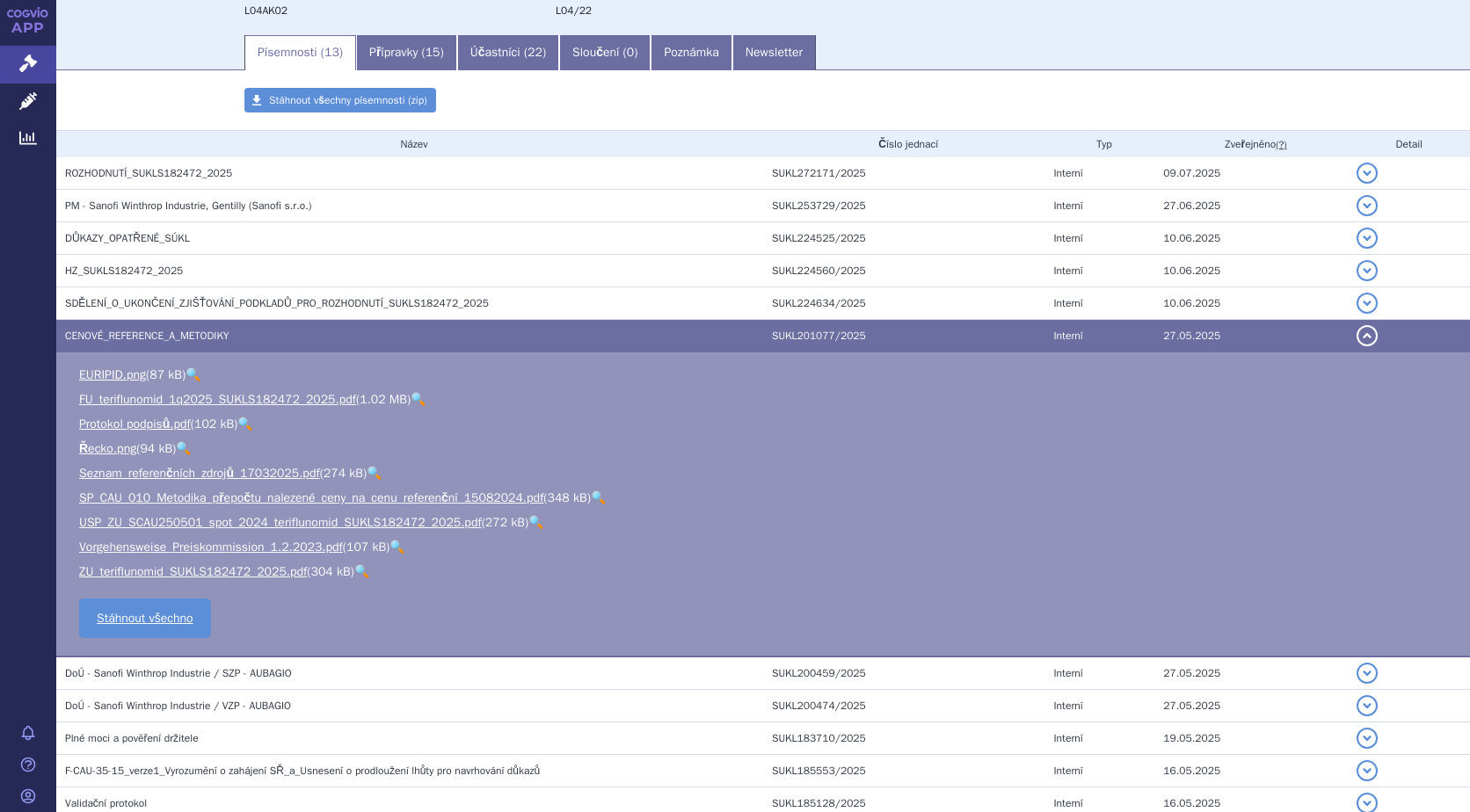 click on "🔍" at bounding box center (418, 399) 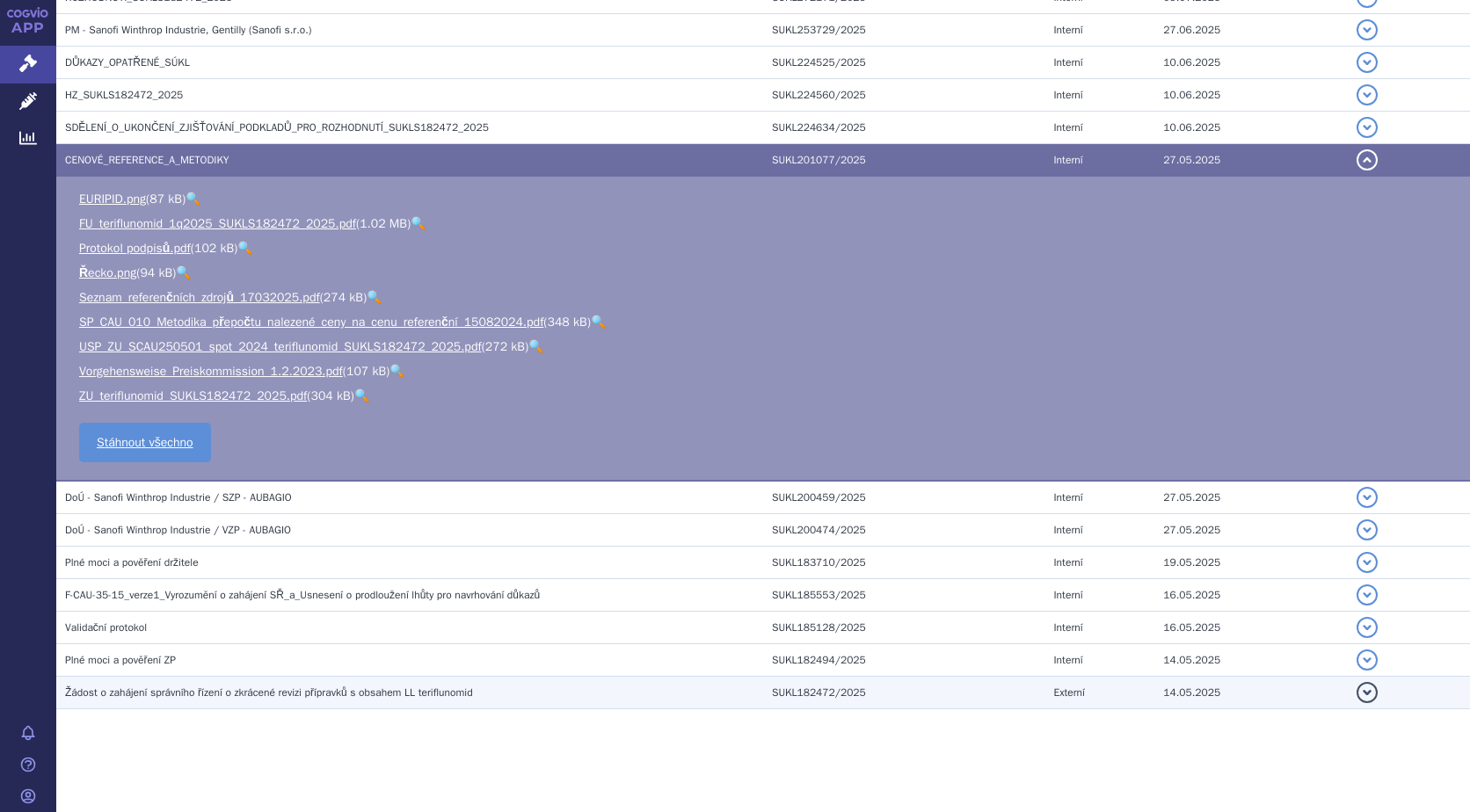 scroll, scrollTop: 442, scrollLeft: 0, axis: vertical 